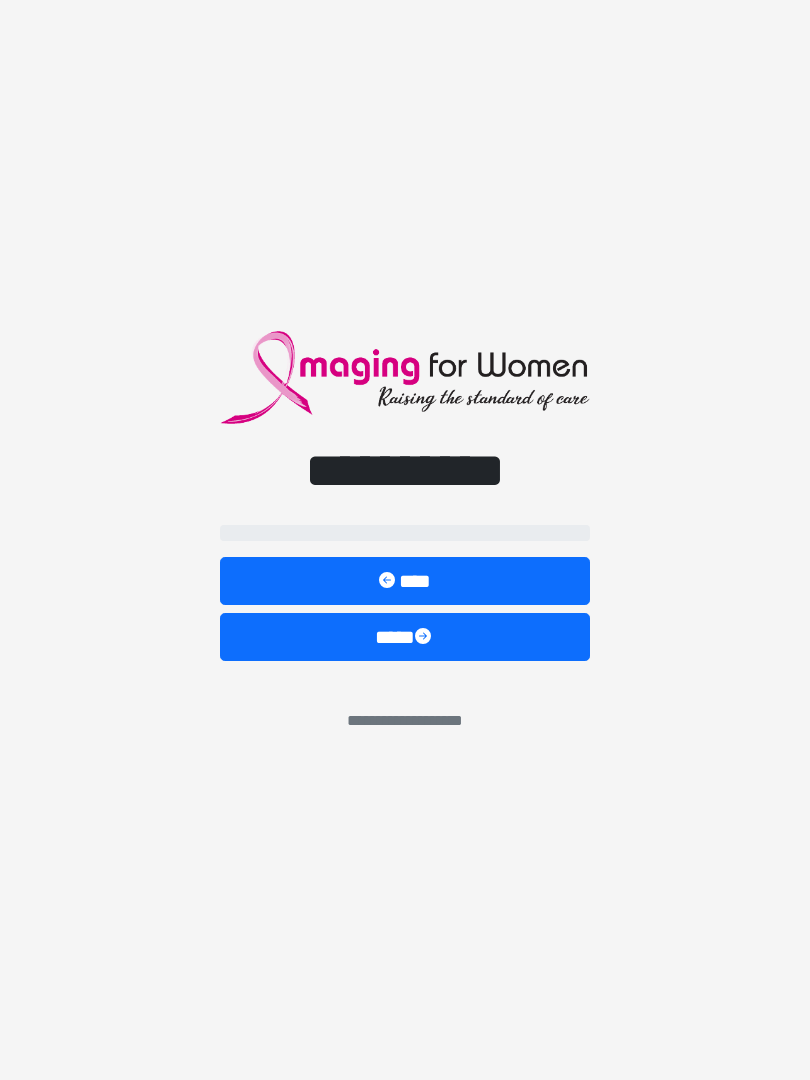 scroll, scrollTop: 0, scrollLeft: 0, axis: both 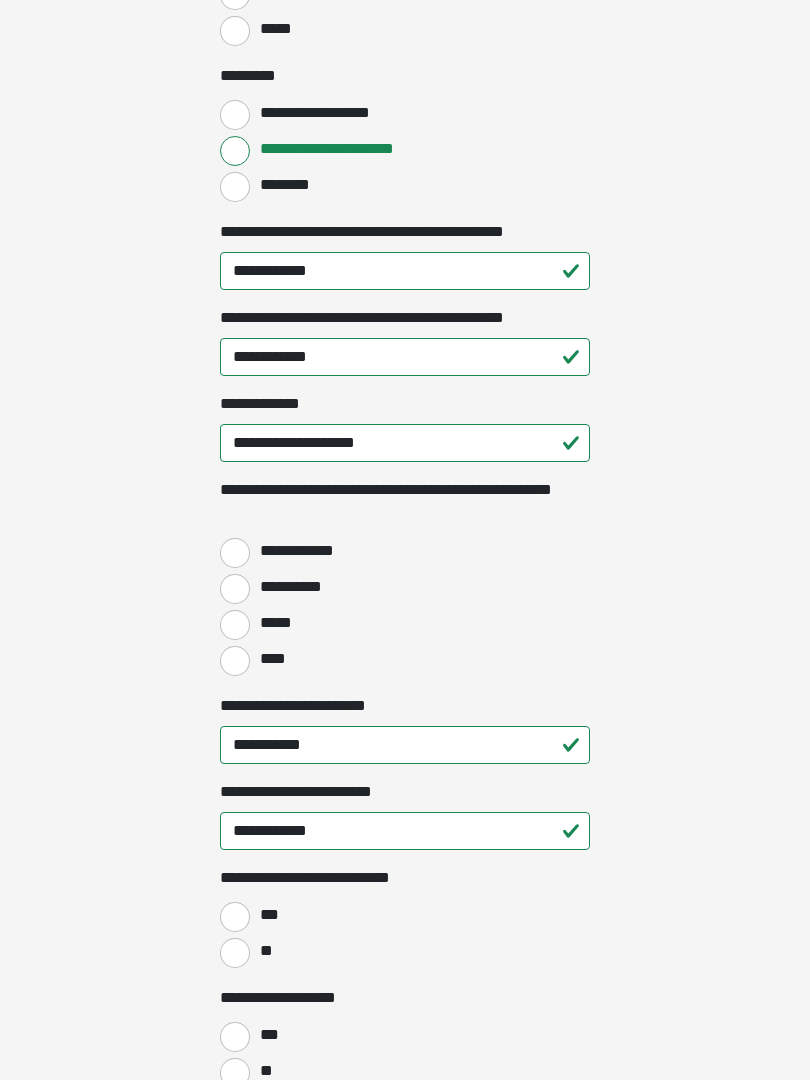 click on "****" at bounding box center (235, 662) 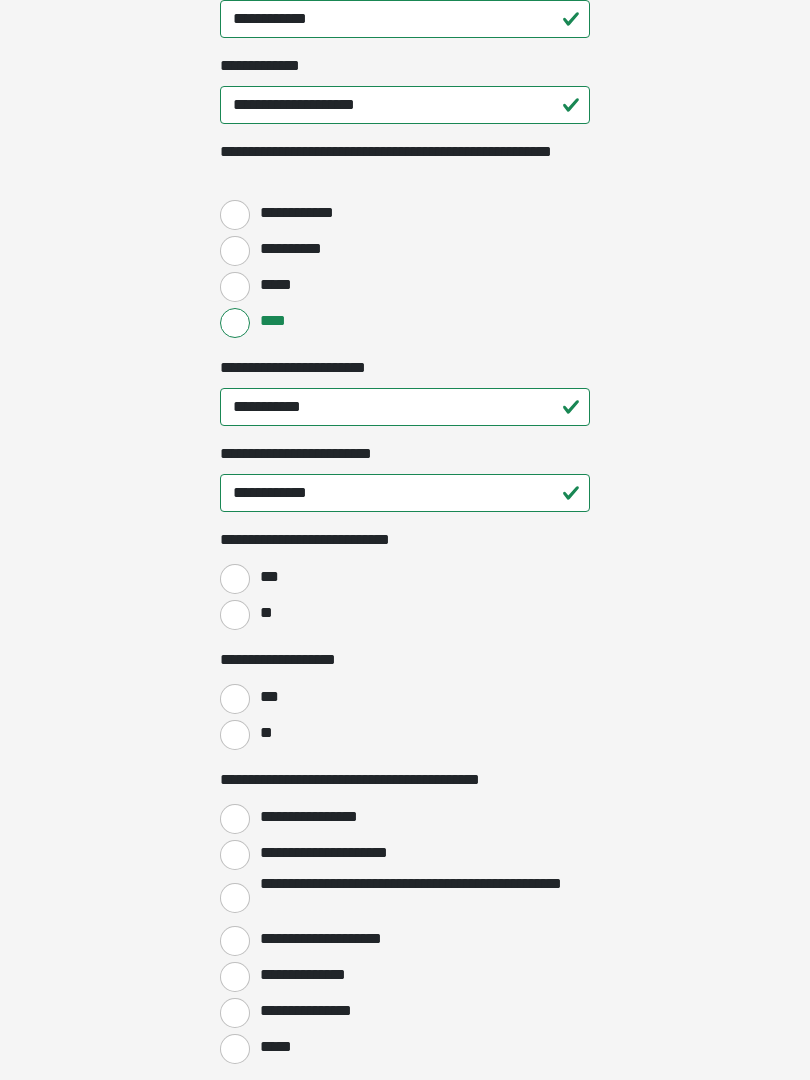 scroll, scrollTop: 2636, scrollLeft: 0, axis: vertical 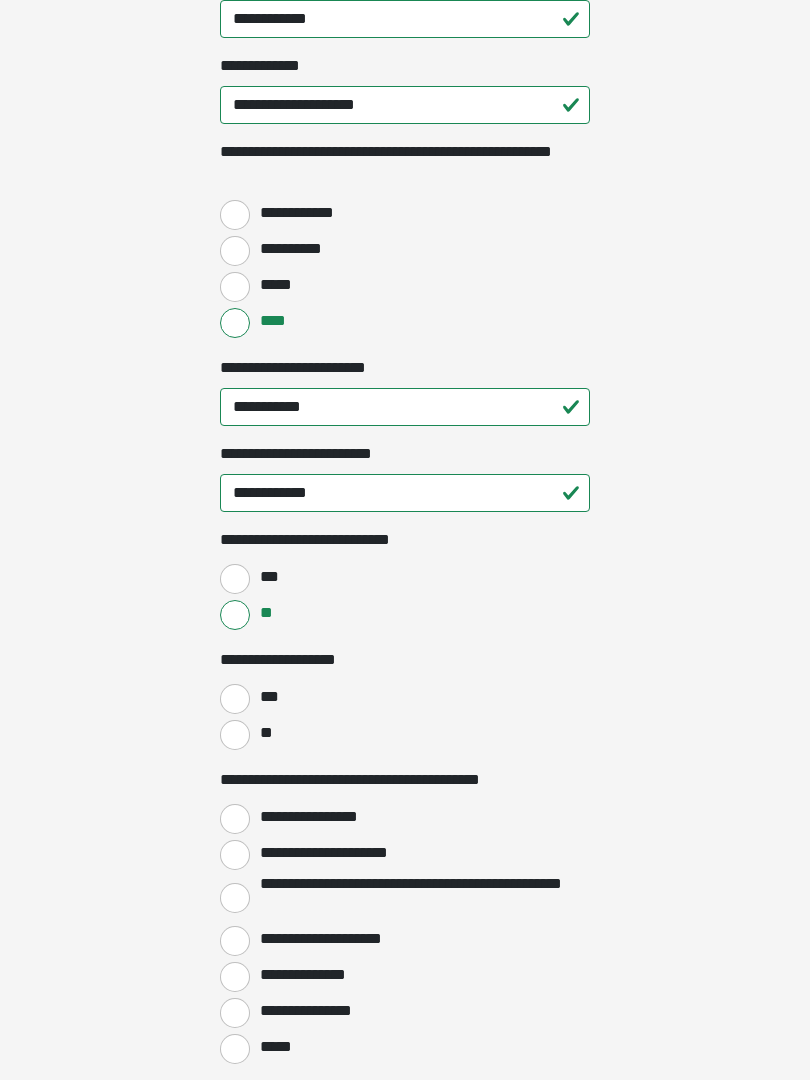 click on "**" at bounding box center (235, 735) 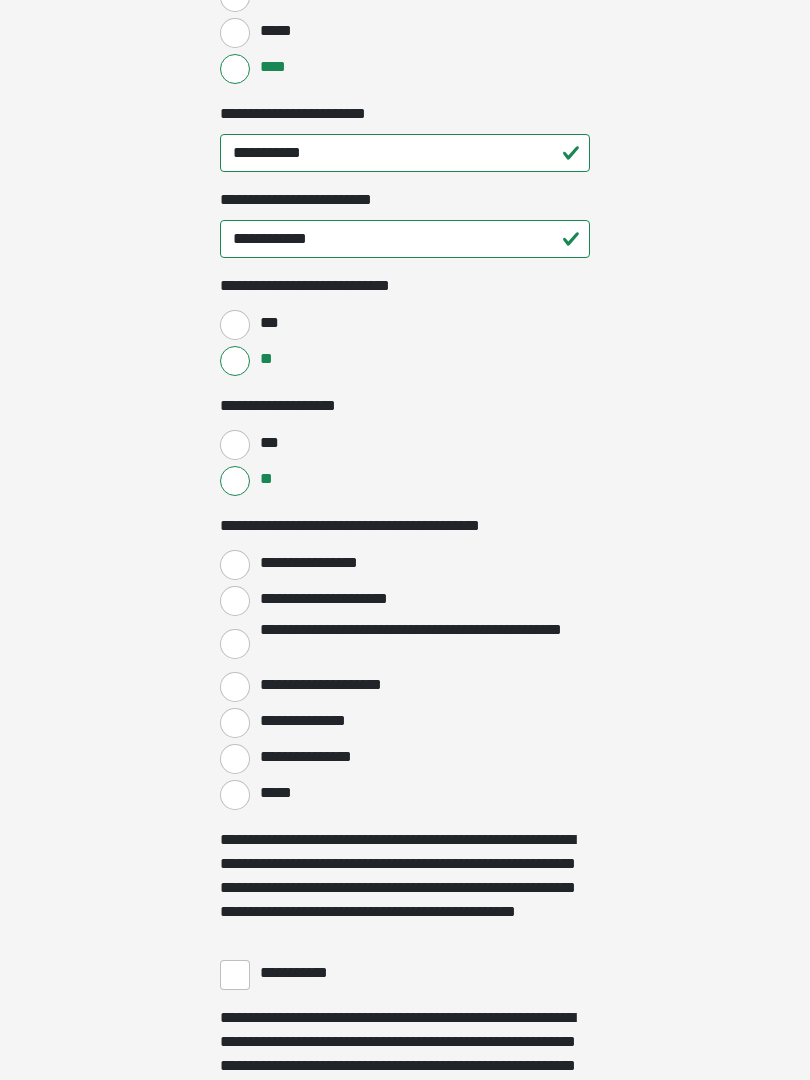 scroll, scrollTop: 2889, scrollLeft: 0, axis: vertical 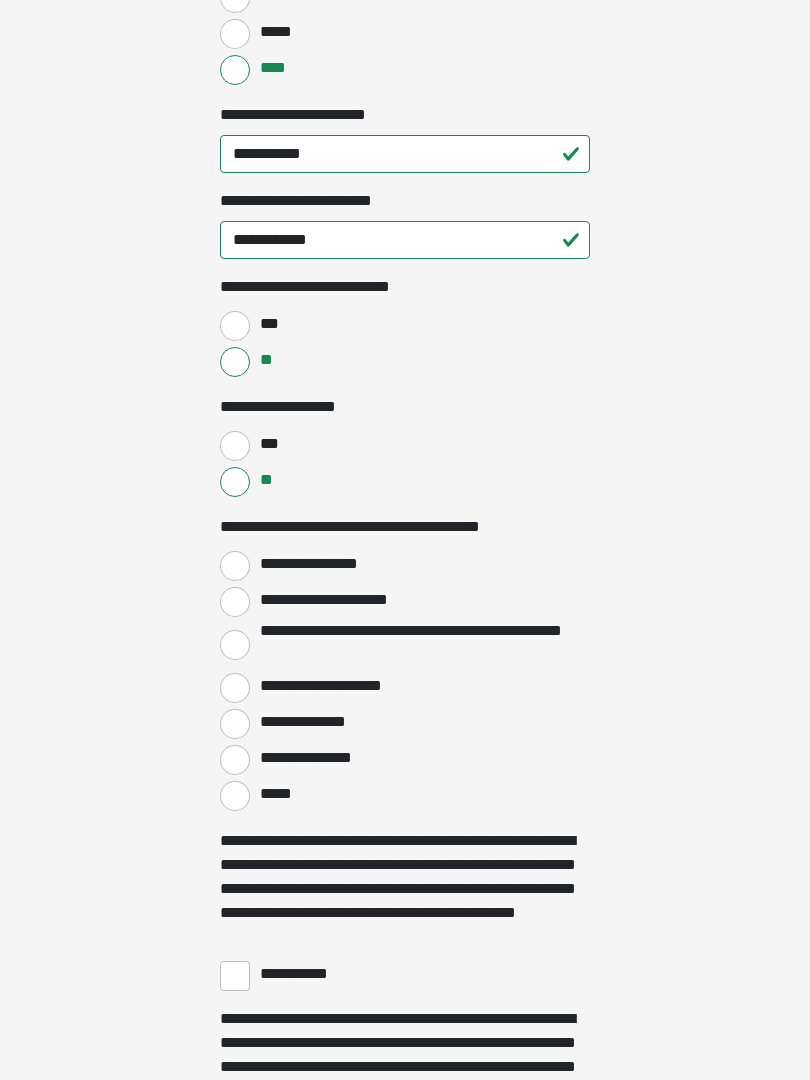 click on "**********" at bounding box center [235, 566] 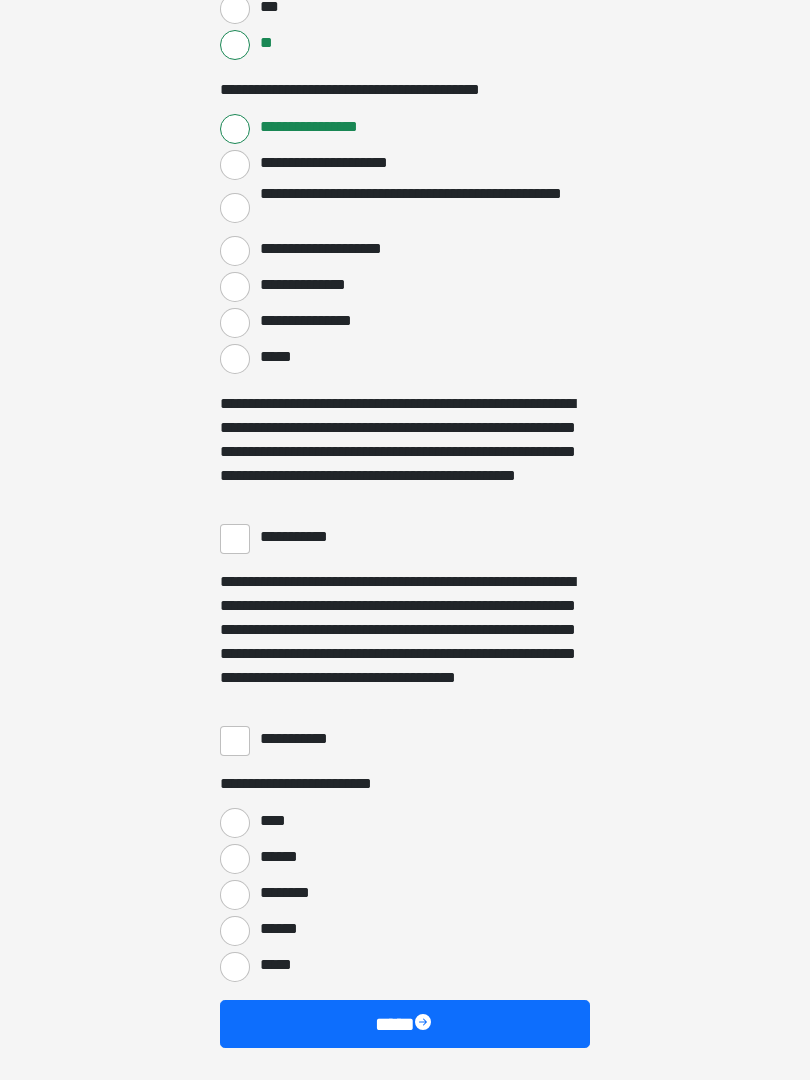 scroll, scrollTop: 3359, scrollLeft: 0, axis: vertical 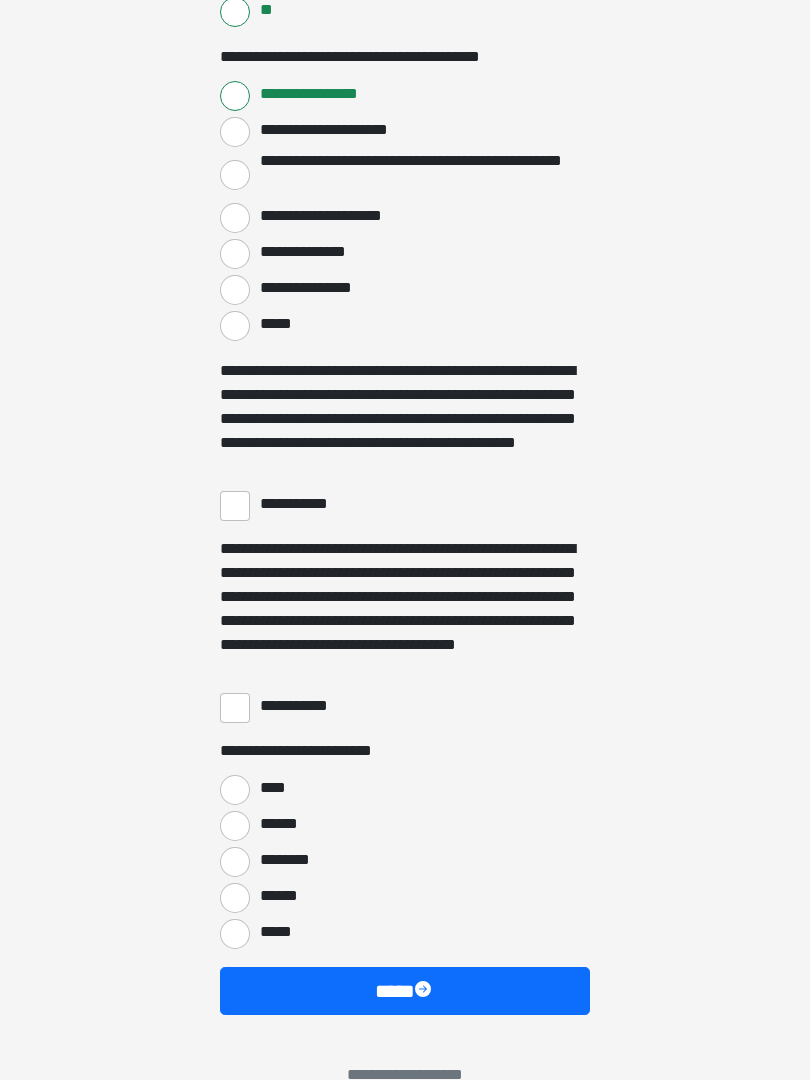 click on "**********" at bounding box center [235, 506] 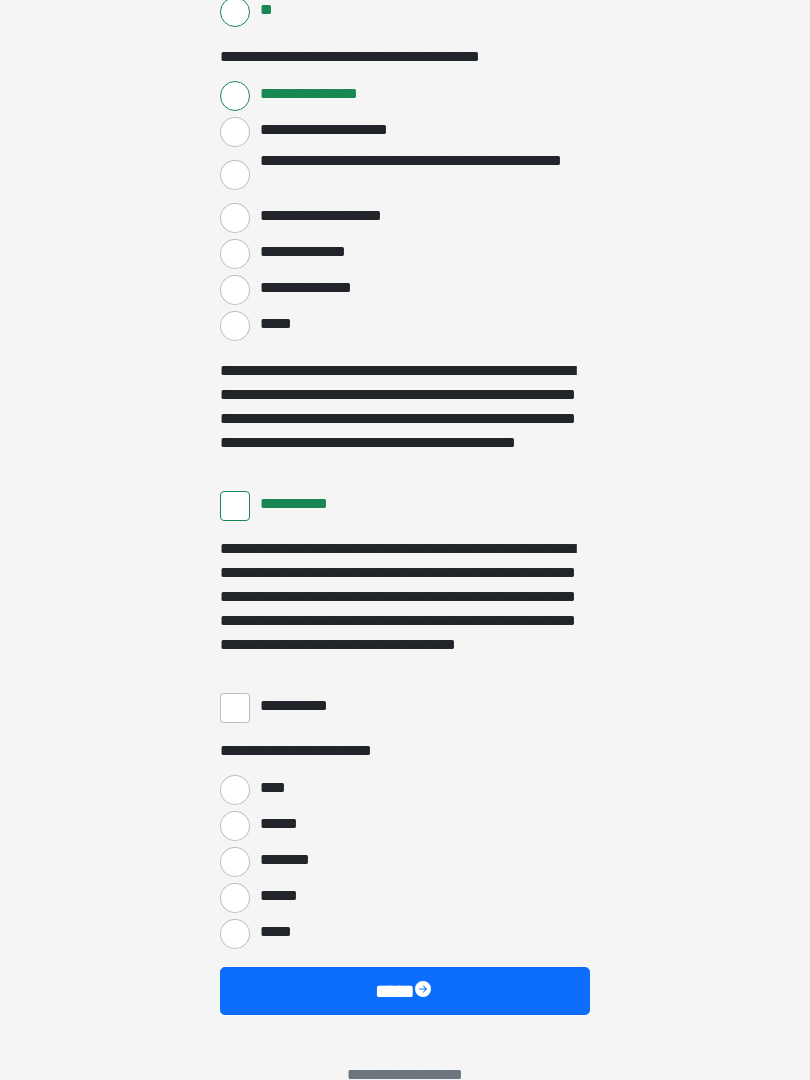 click on "**********" at bounding box center (235, 708) 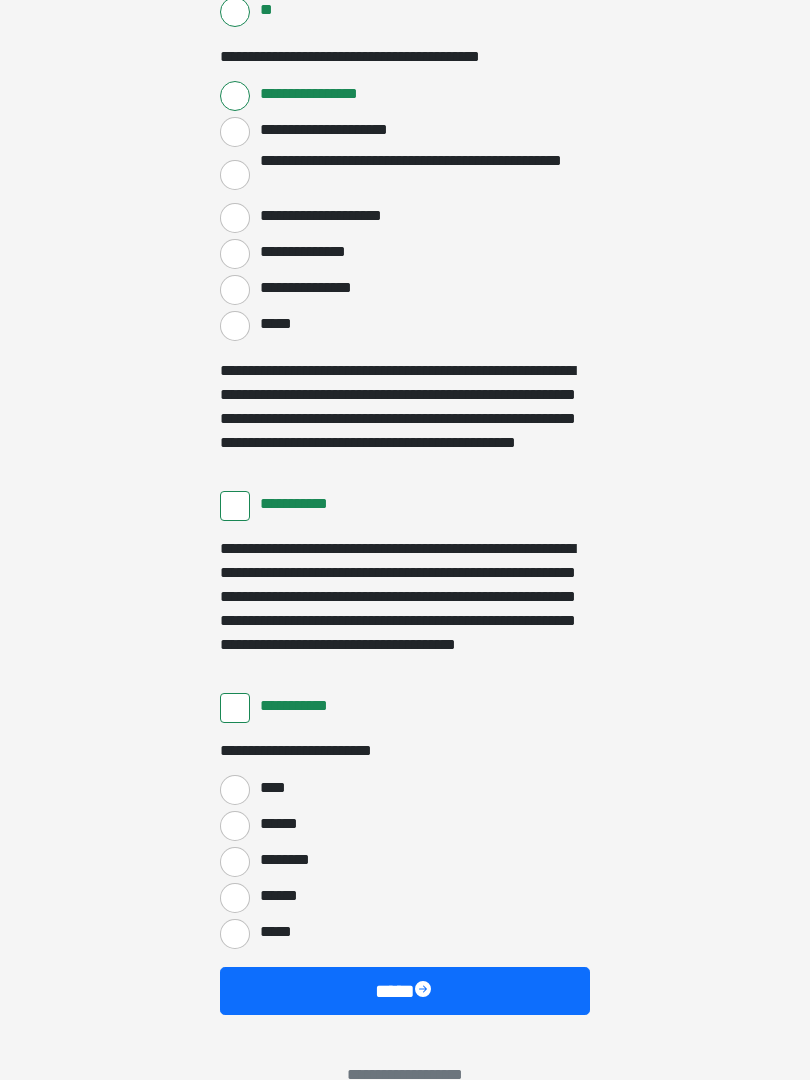 click on "****" at bounding box center [235, 790] 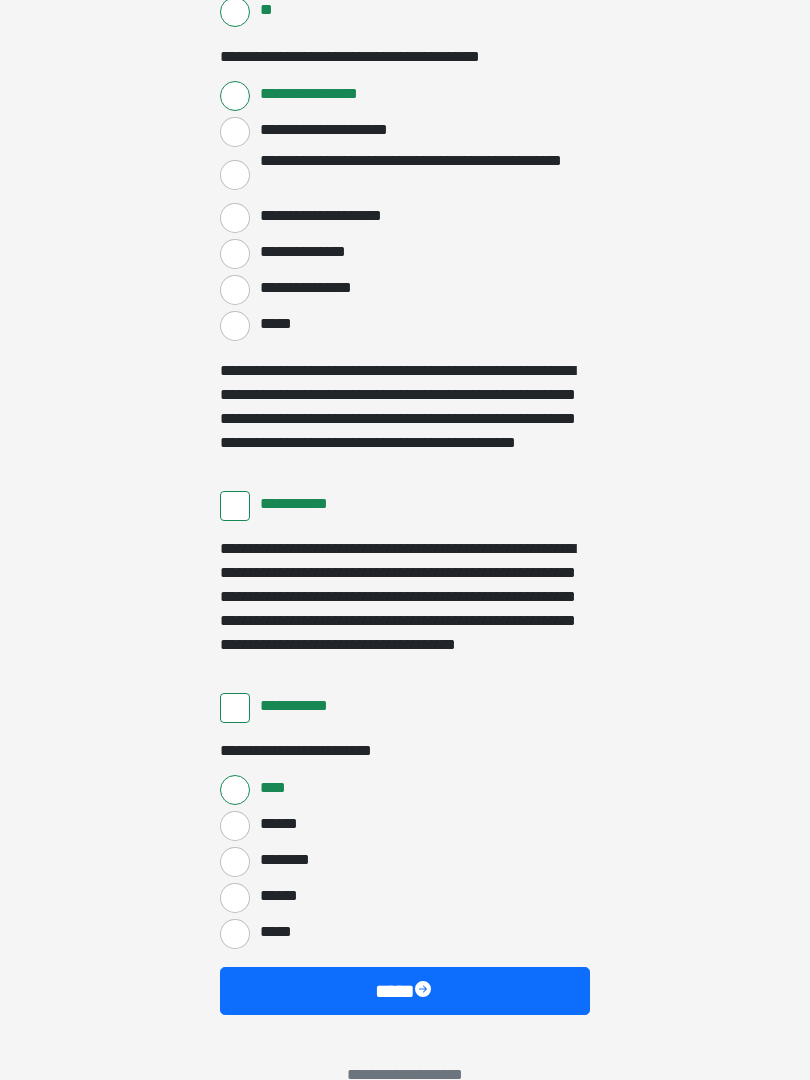 click on "****" at bounding box center [405, 991] 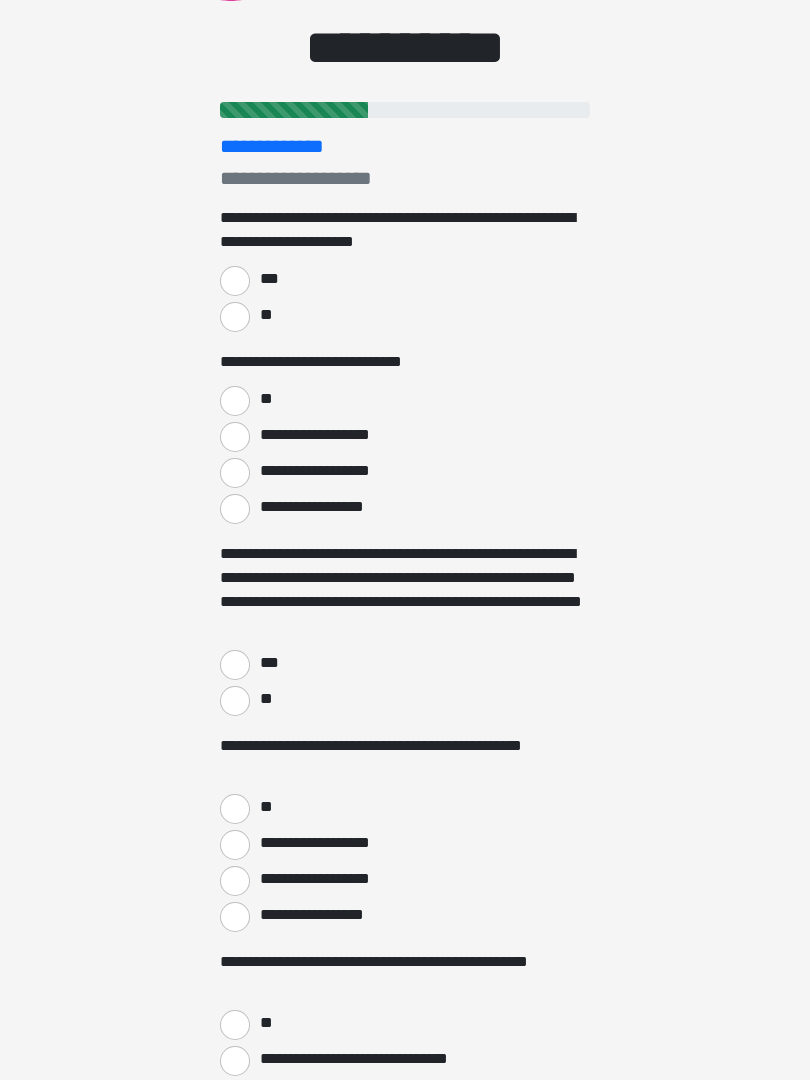 scroll, scrollTop: 148, scrollLeft: 0, axis: vertical 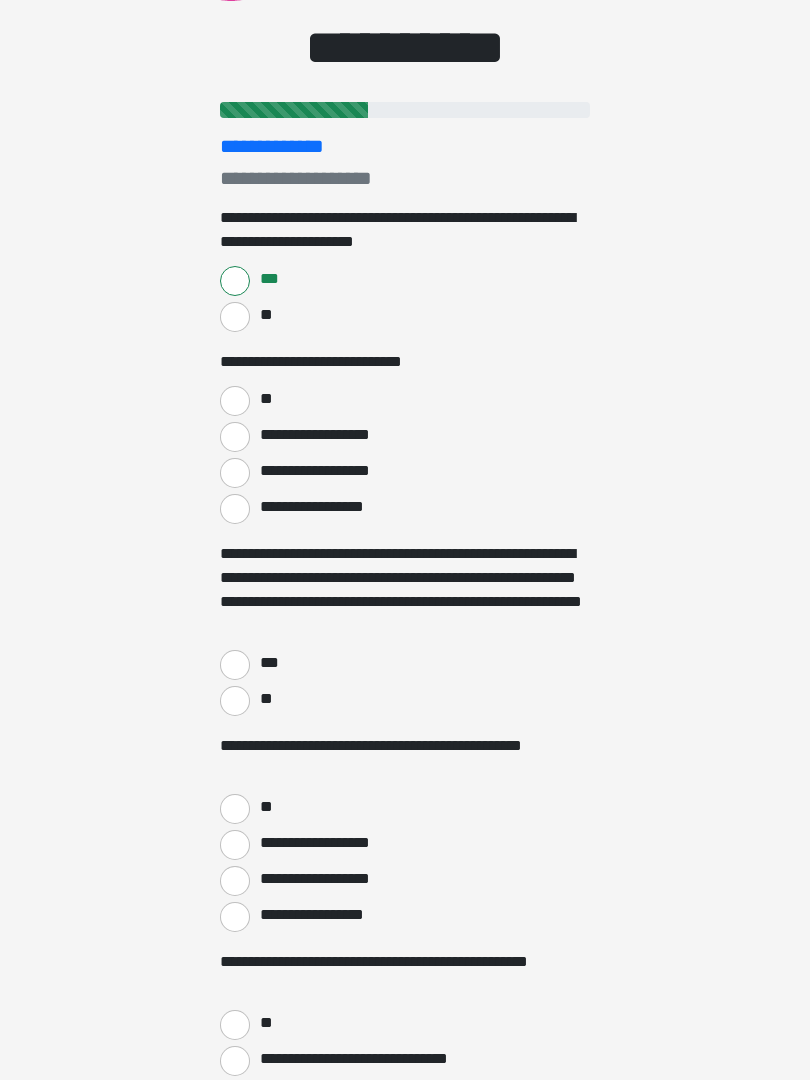 click on "**" at bounding box center (235, 401) 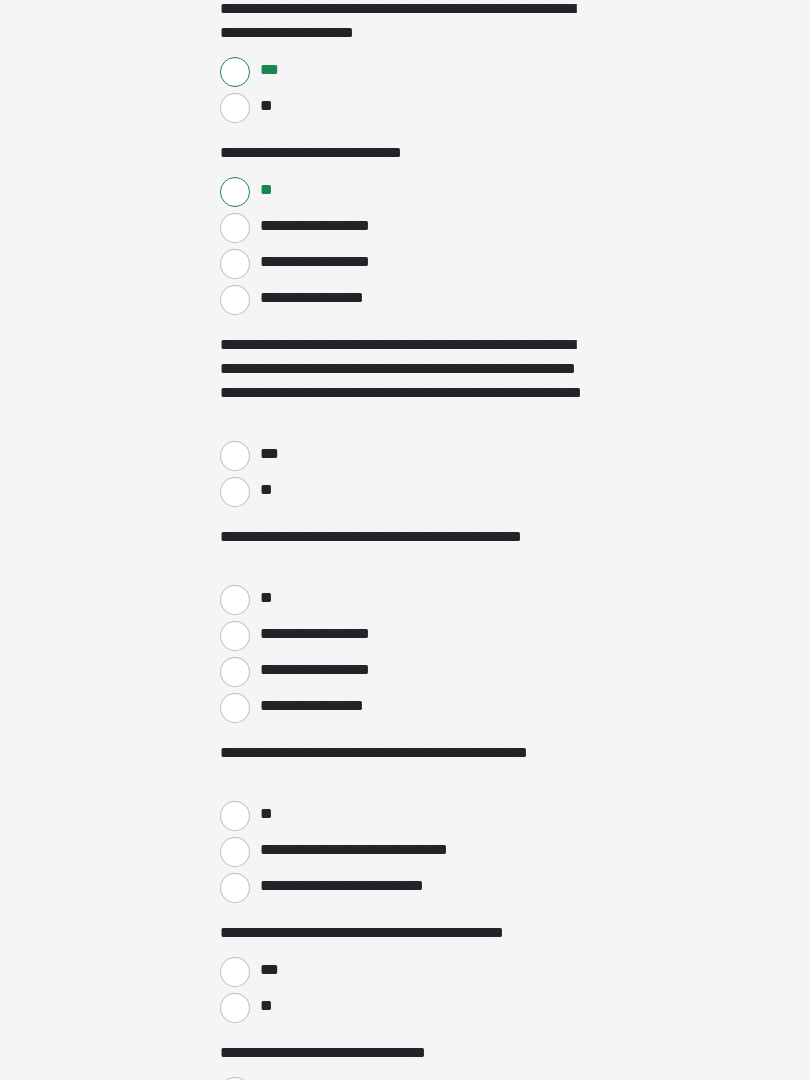 scroll, scrollTop: 357, scrollLeft: 0, axis: vertical 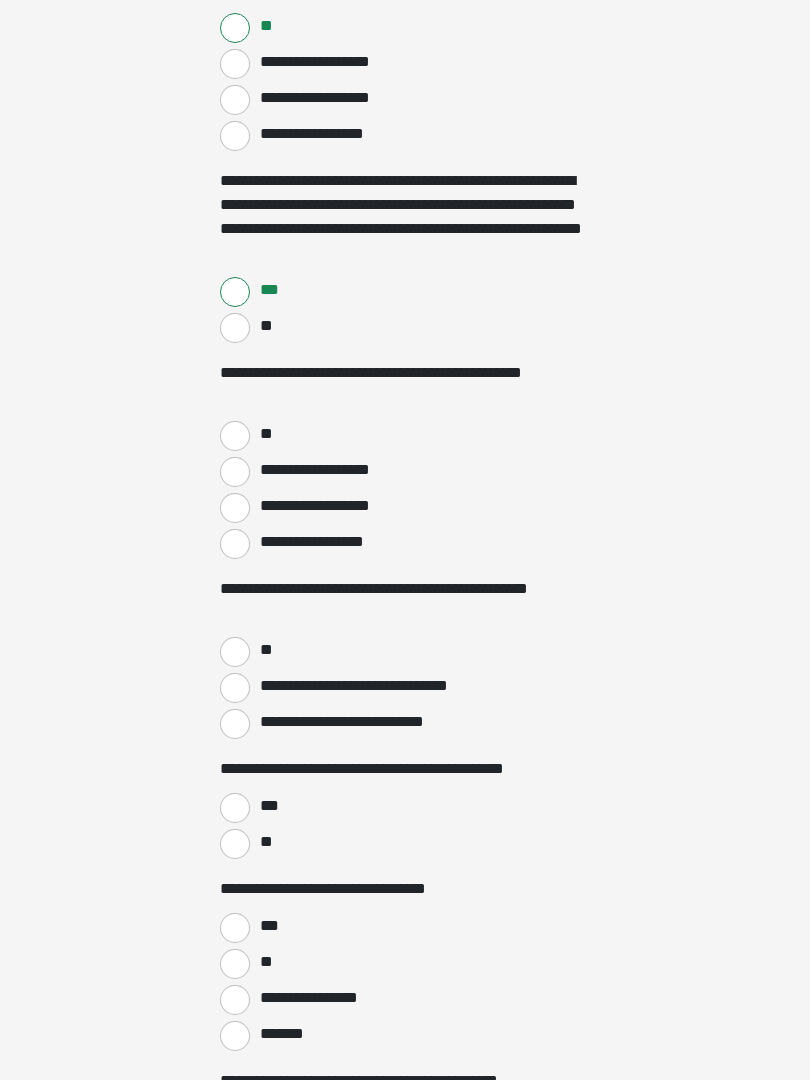 click on "**" at bounding box center (235, 436) 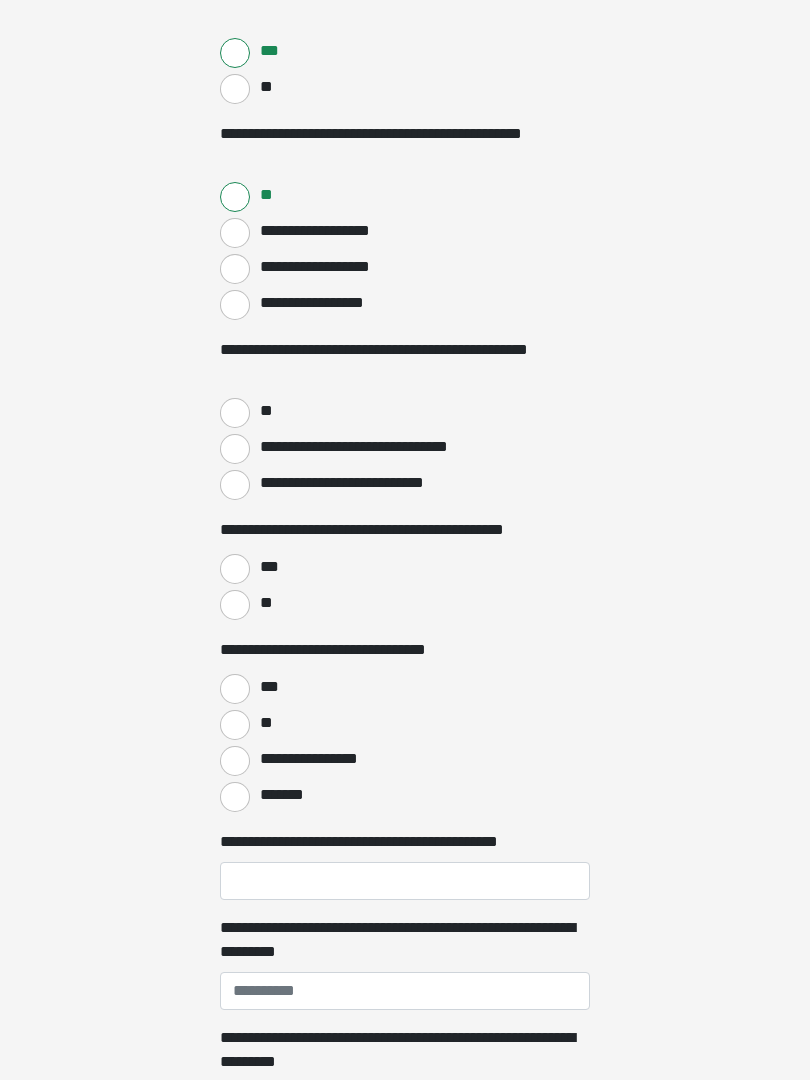 scroll, scrollTop: 760, scrollLeft: 0, axis: vertical 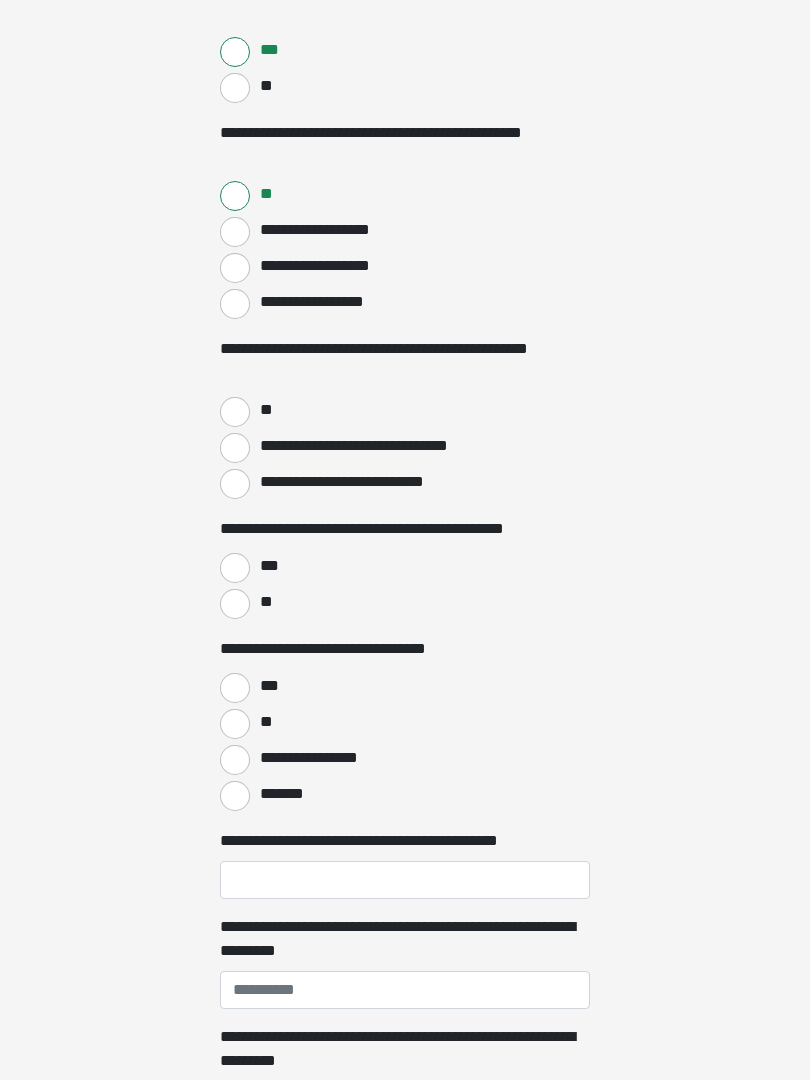 click on "**" at bounding box center [235, 412] 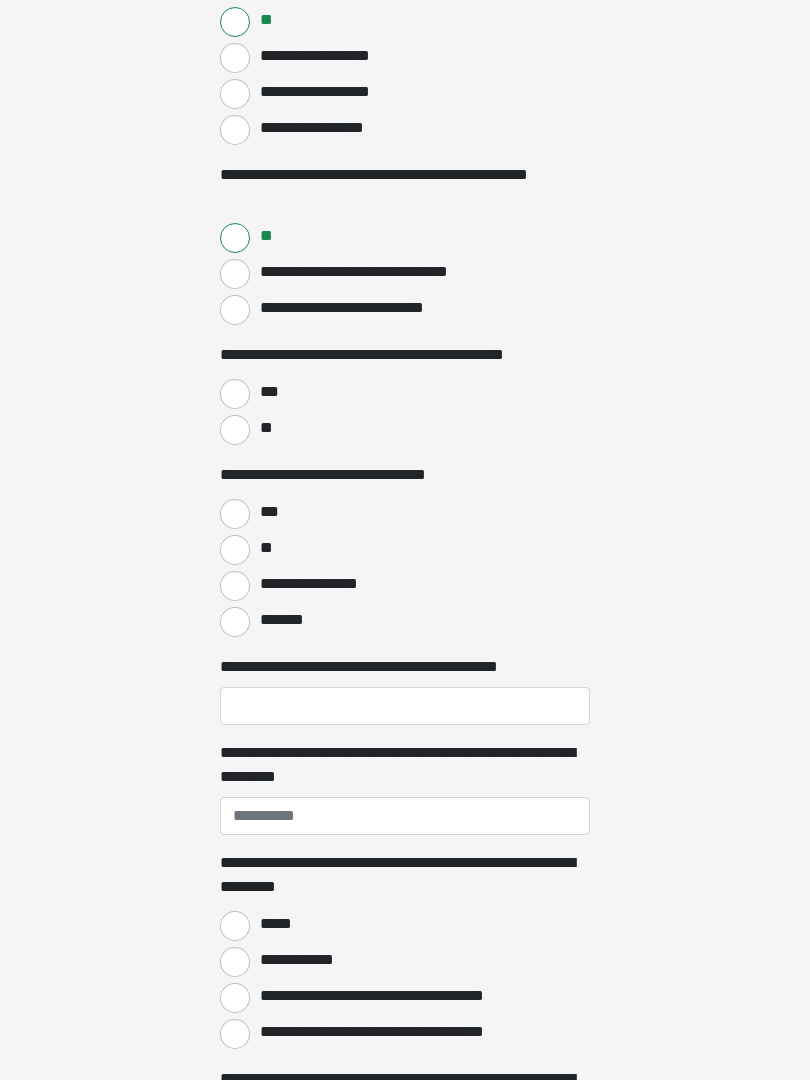 scroll, scrollTop: 935, scrollLeft: 0, axis: vertical 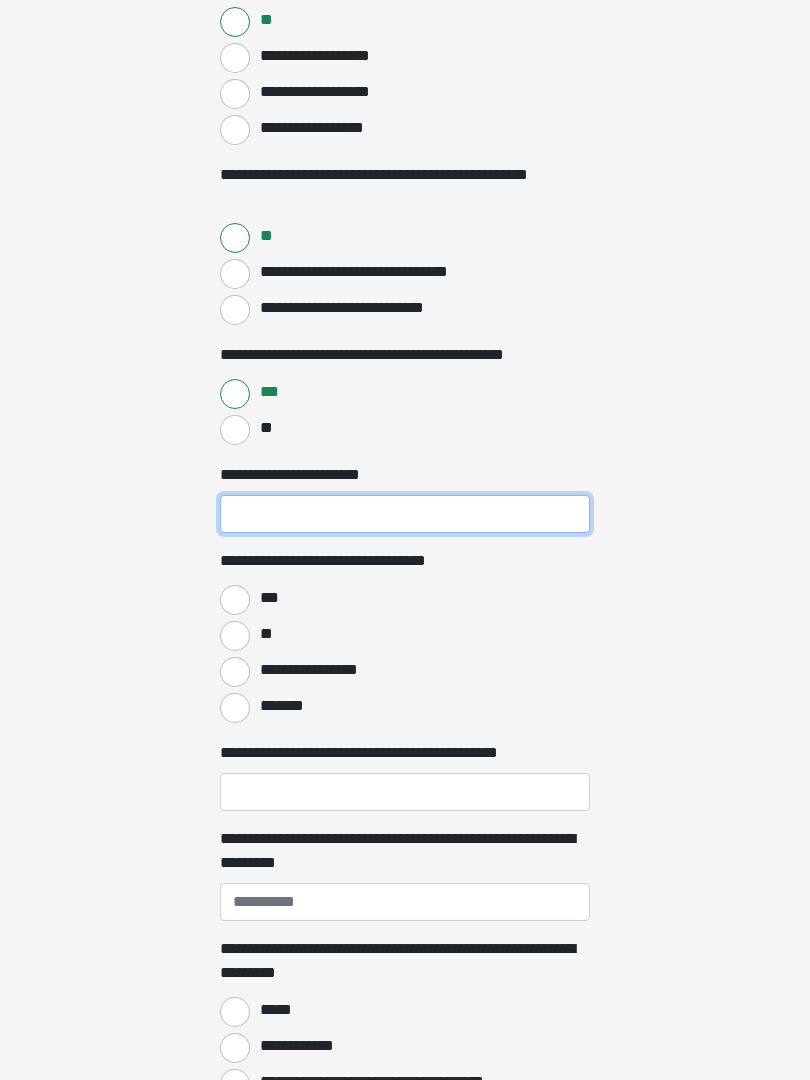 click on "**********" at bounding box center (405, 514) 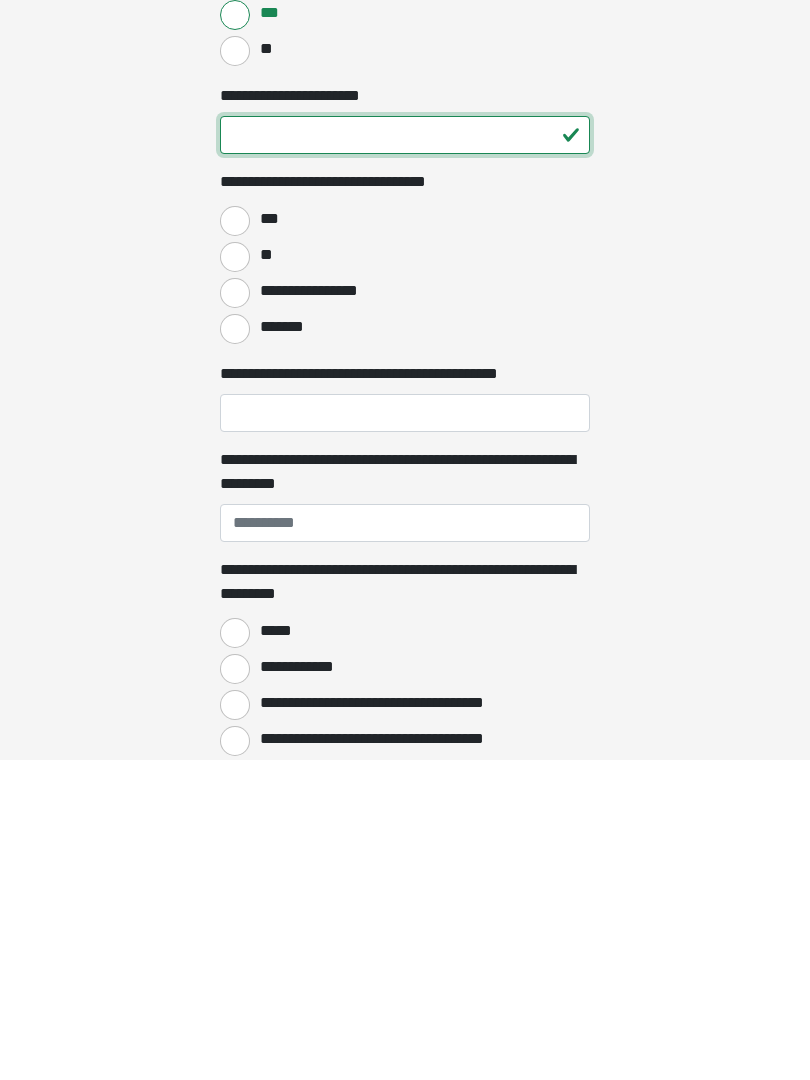type on "**" 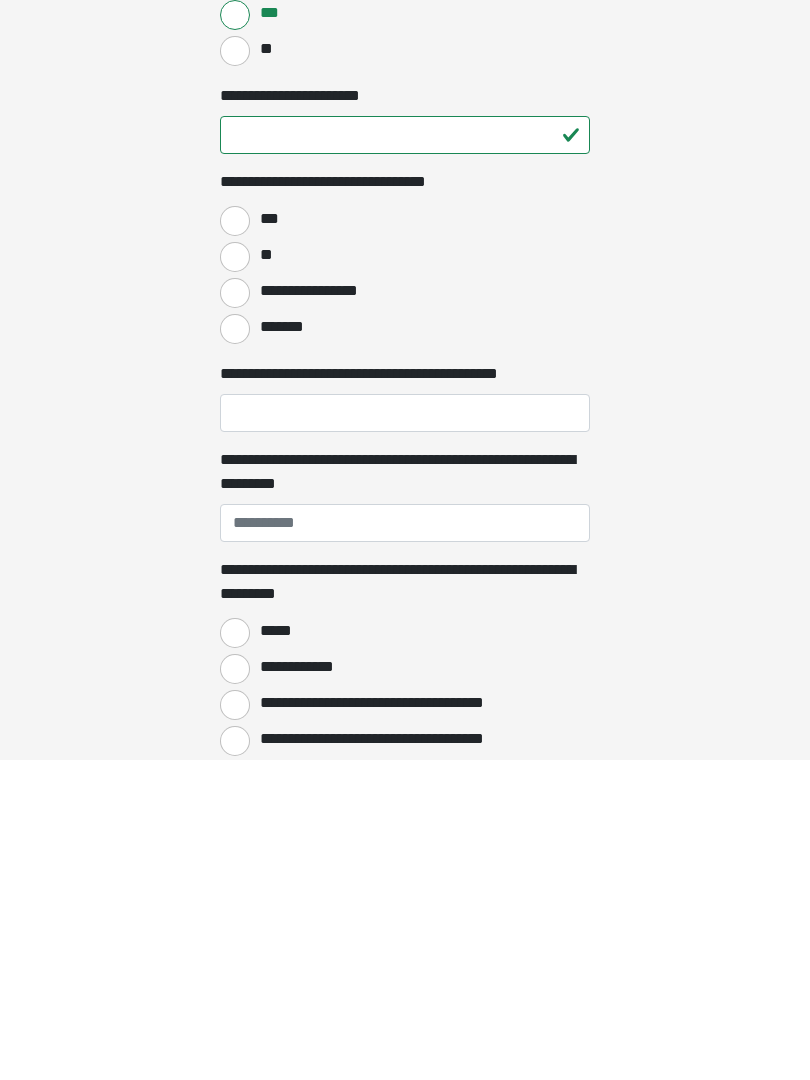 click on "***" at bounding box center [235, 541] 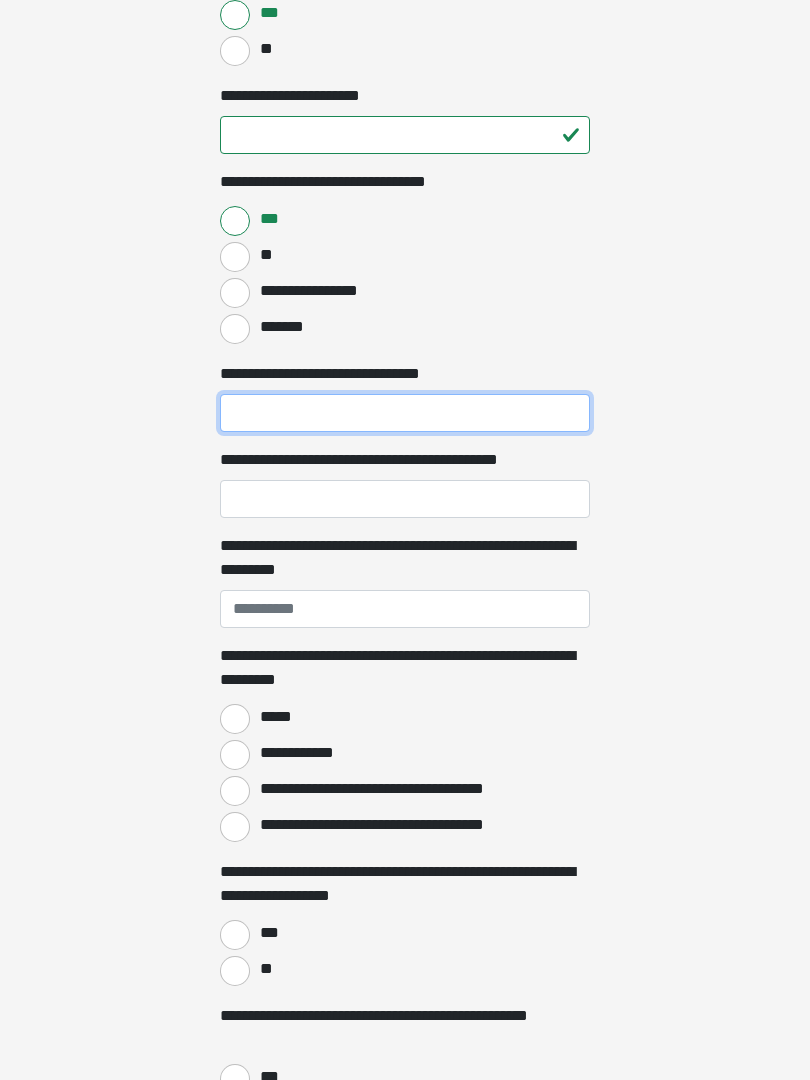 click on "**********" at bounding box center [405, 413] 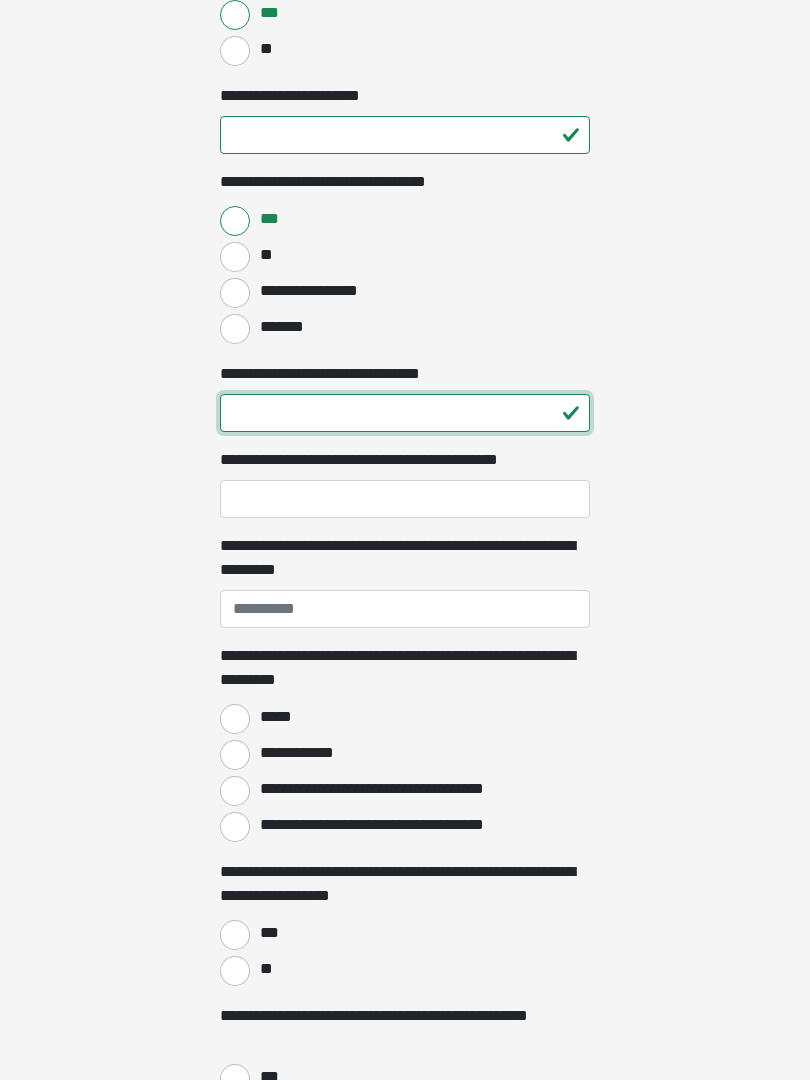type on "**" 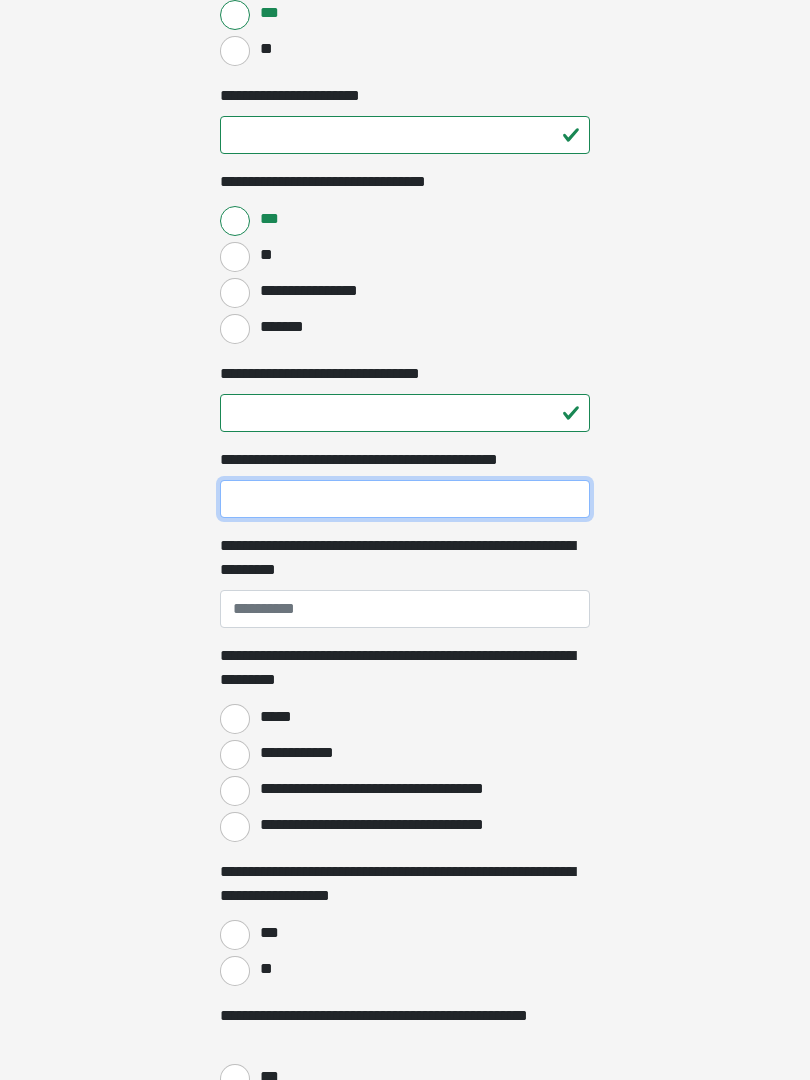 click on "**********" at bounding box center (405, 499) 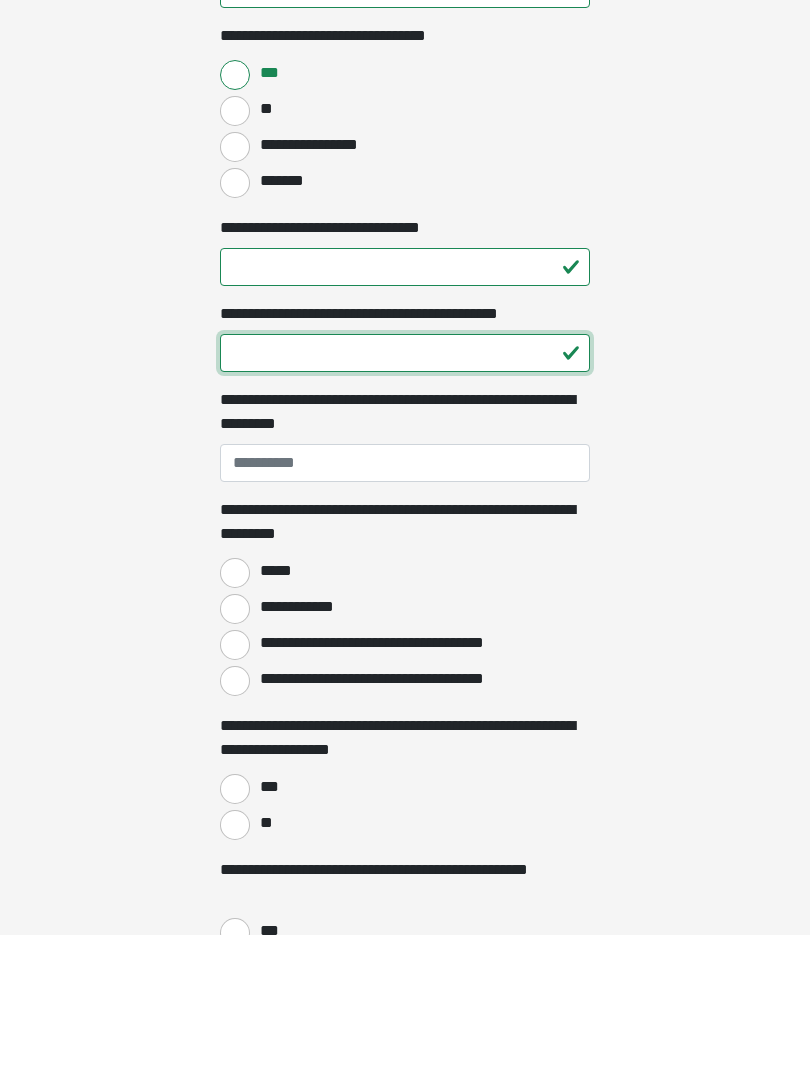 type on "**" 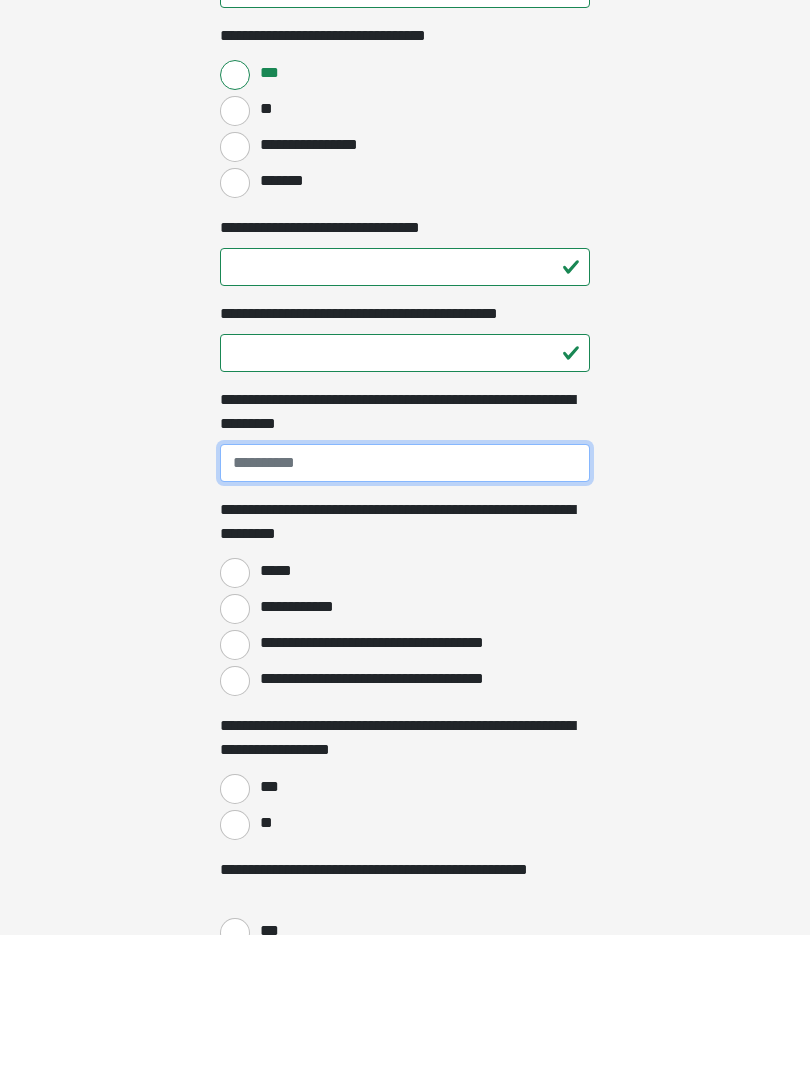click on "**********" at bounding box center [405, 609] 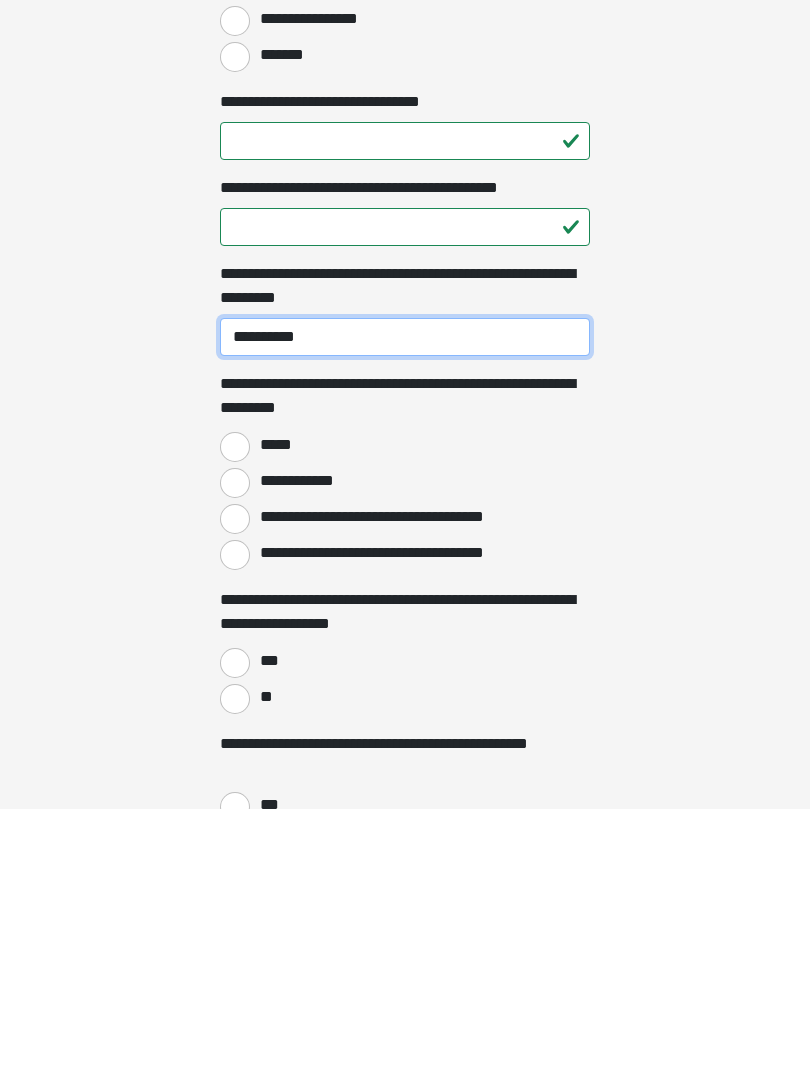 type on "**********" 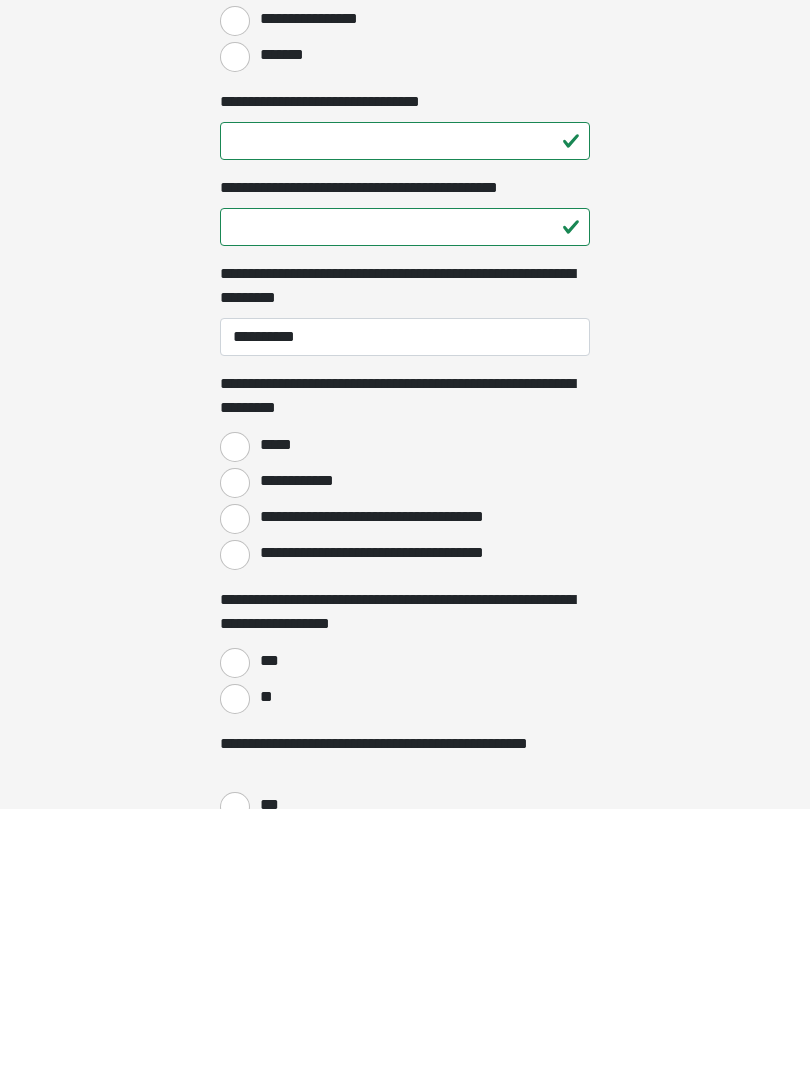 click on "*****" at bounding box center [235, 719] 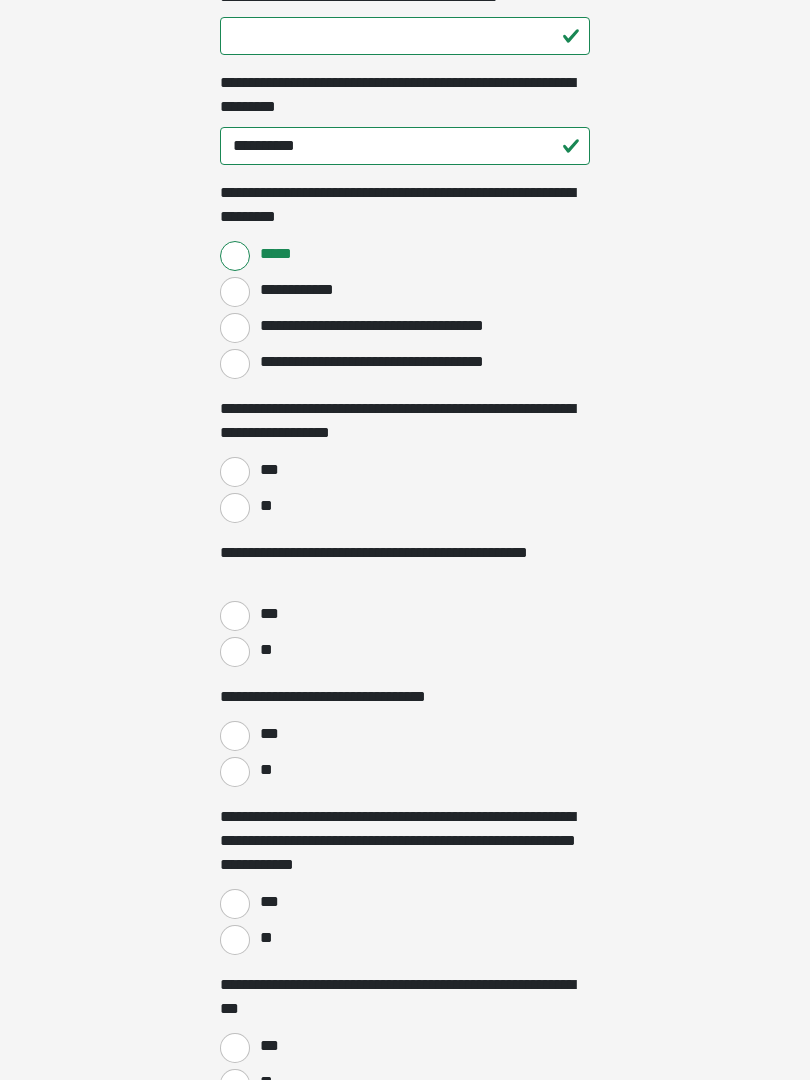 scroll, scrollTop: 1807, scrollLeft: 0, axis: vertical 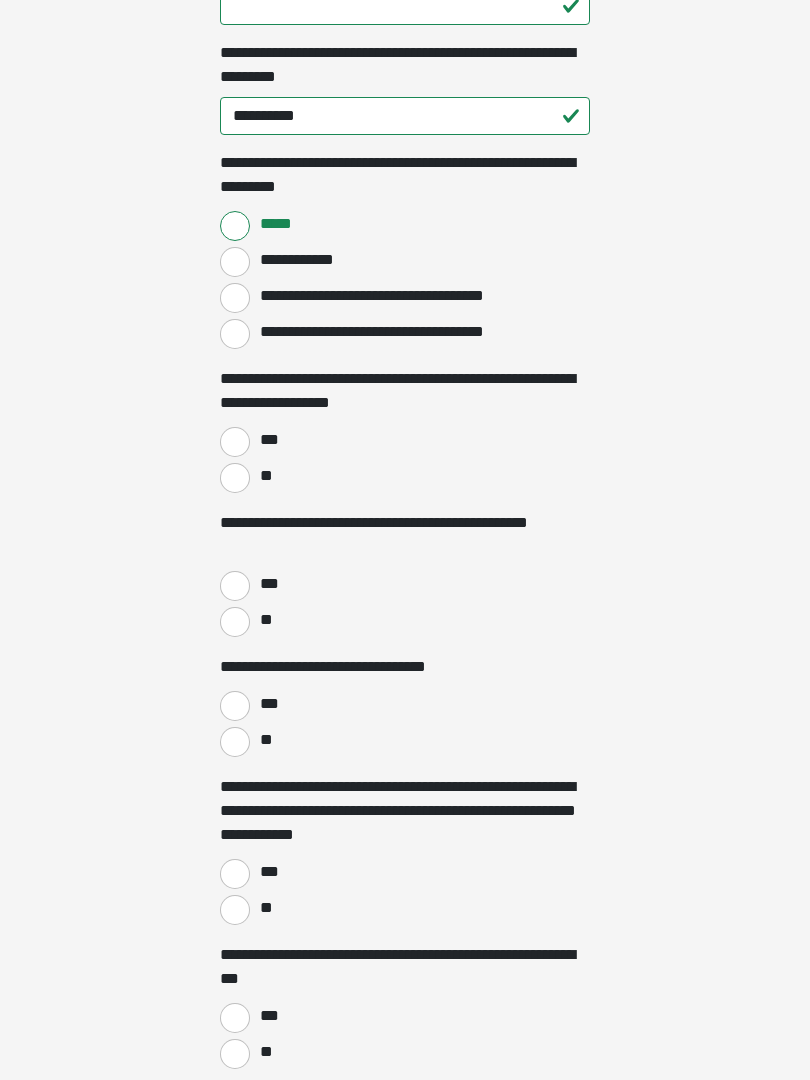 click on "***" at bounding box center (235, 442) 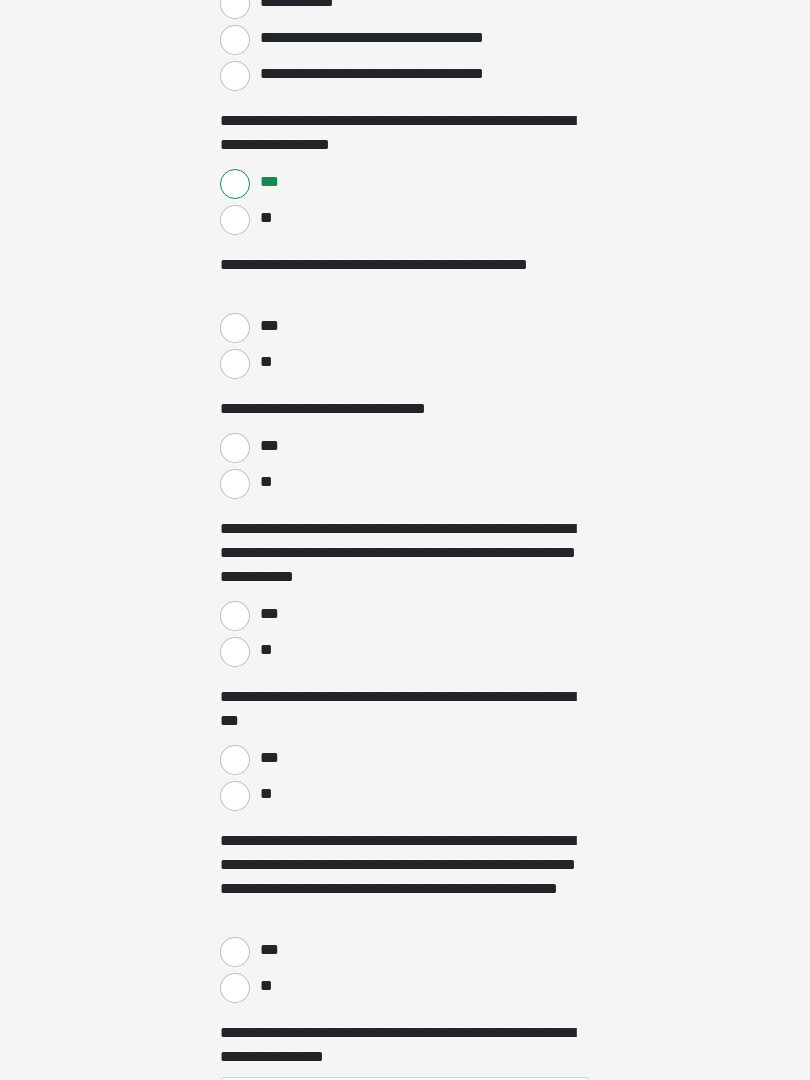 click on "***" at bounding box center [235, 329] 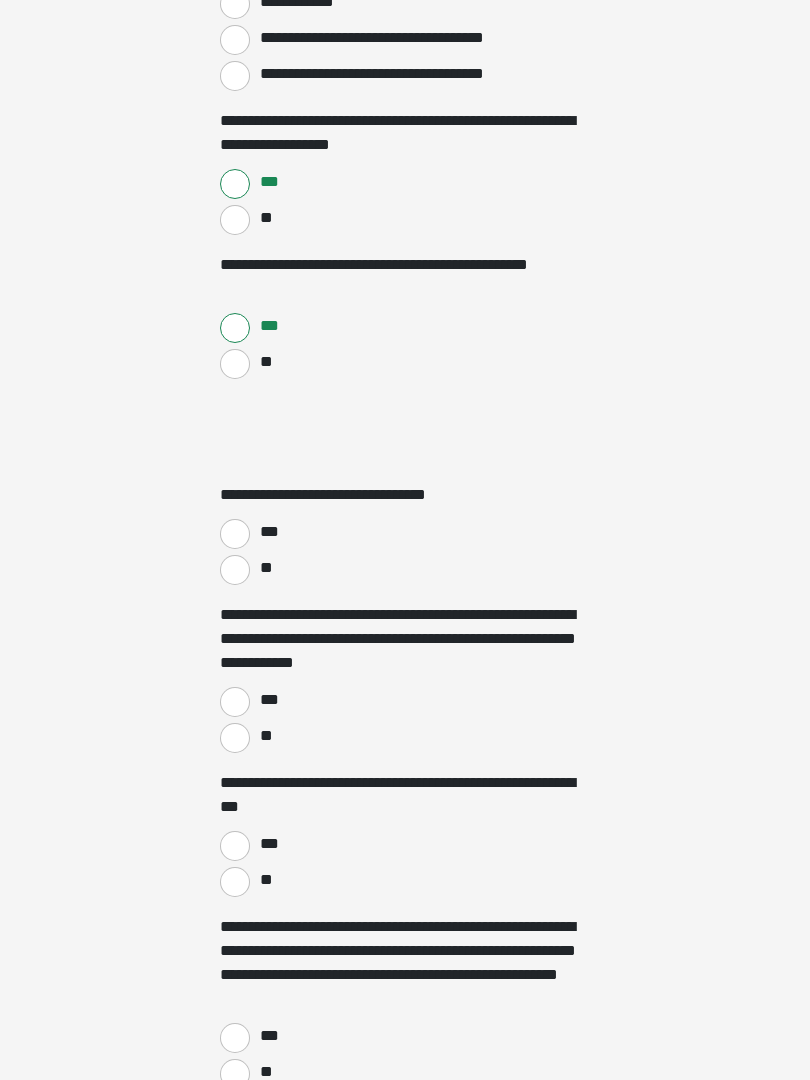 scroll, scrollTop: 2065, scrollLeft: 0, axis: vertical 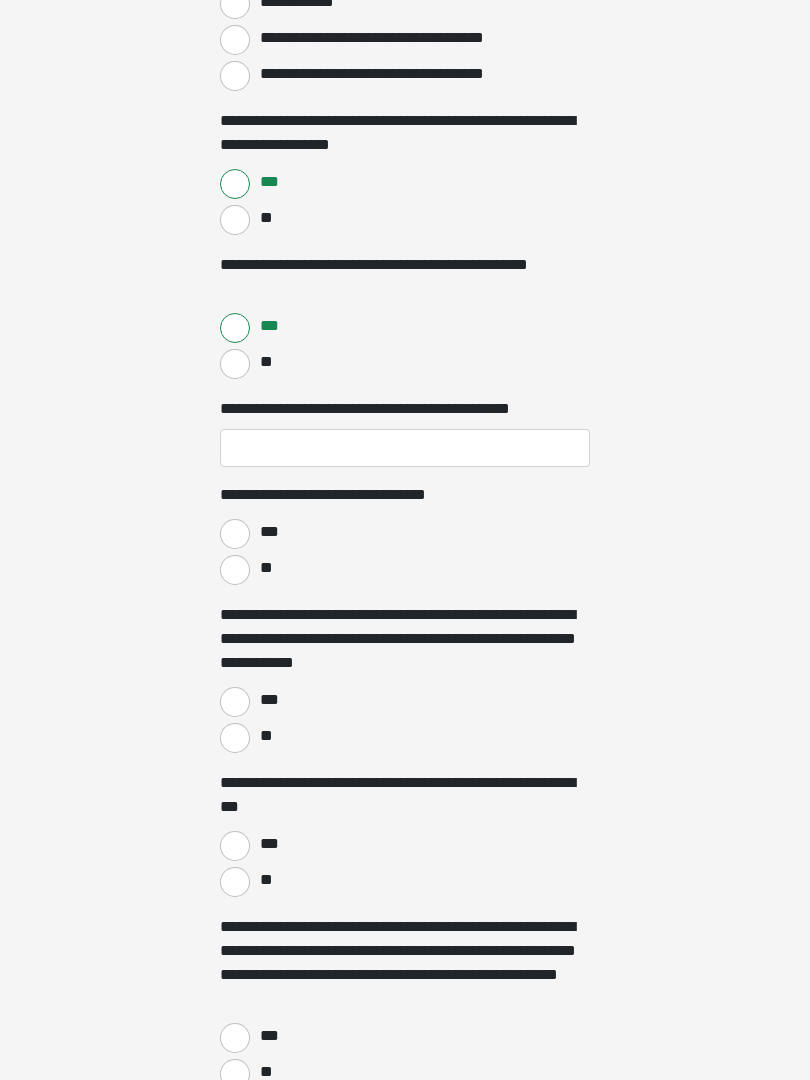click on "**" at bounding box center [235, 364] 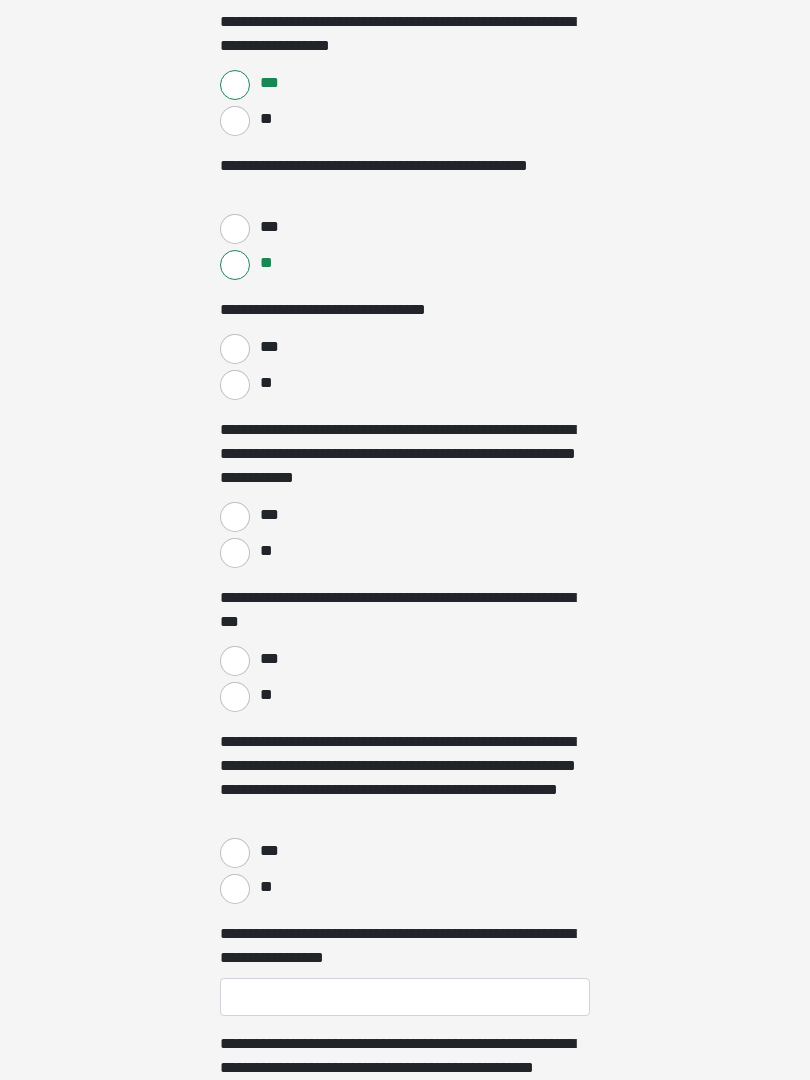 scroll, scrollTop: 2185, scrollLeft: 0, axis: vertical 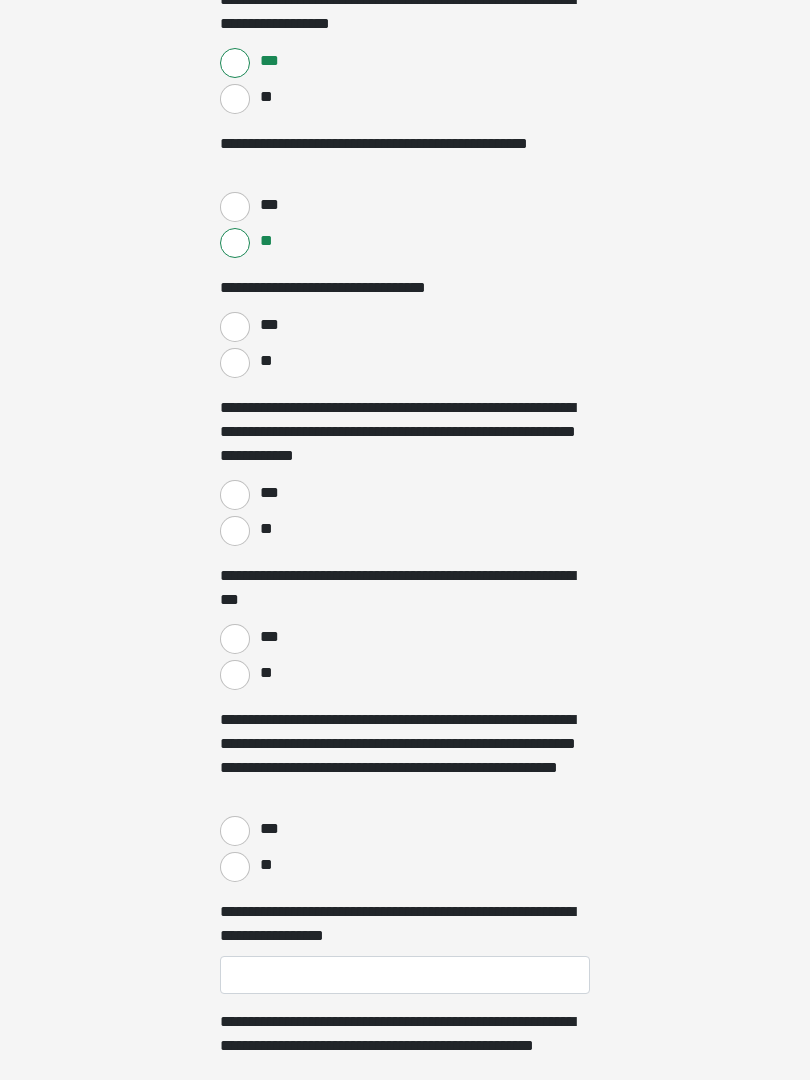 click on "**" at bounding box center [235, 364] 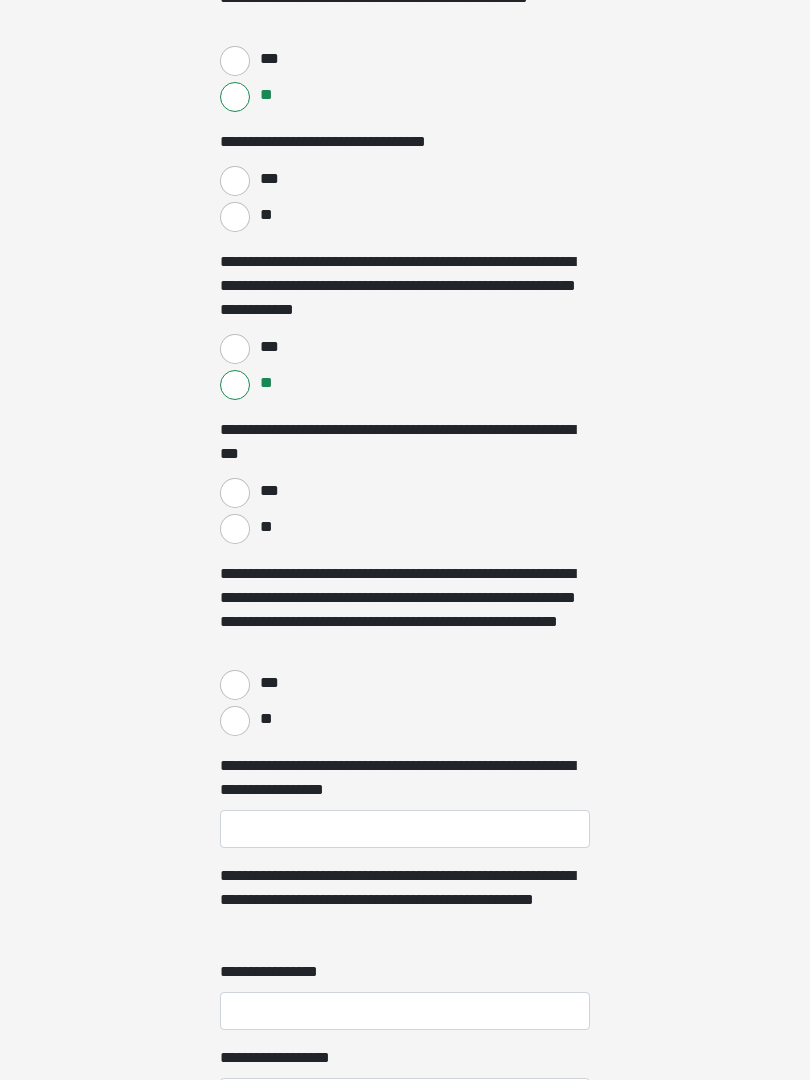 scroll, scrollTop: 2342, scrollLeft: 0, axis: vertical 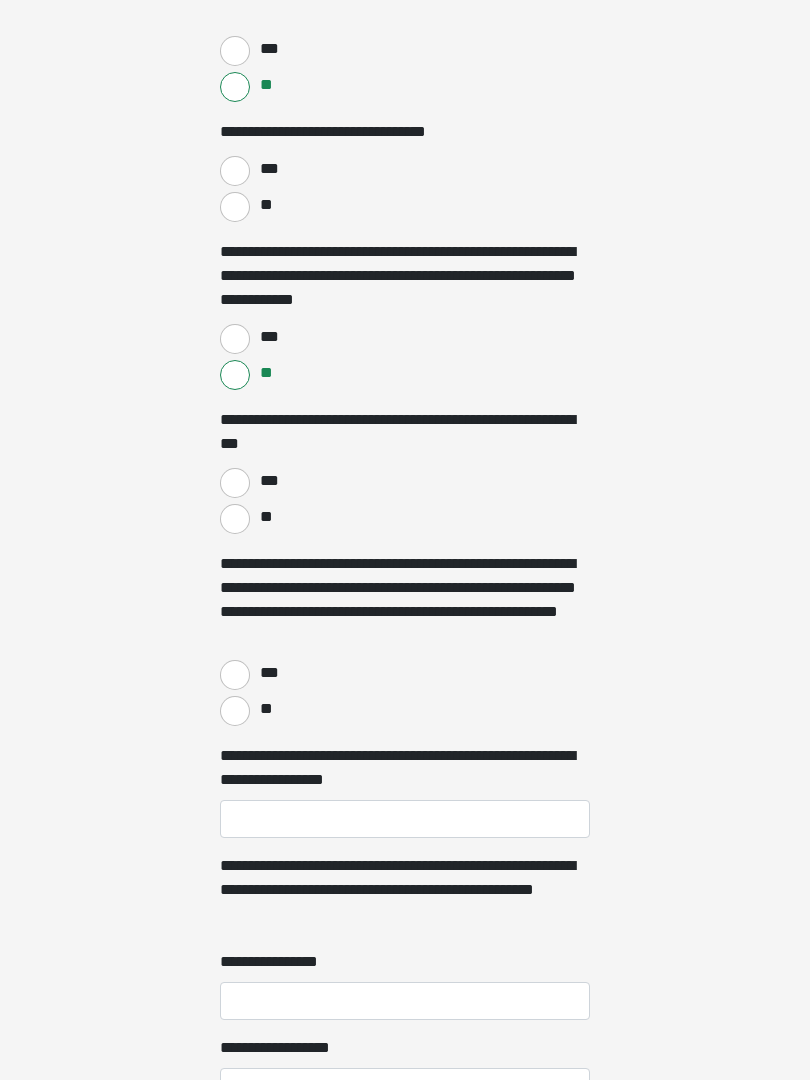 click on "***" at bounding box center (235, 483) 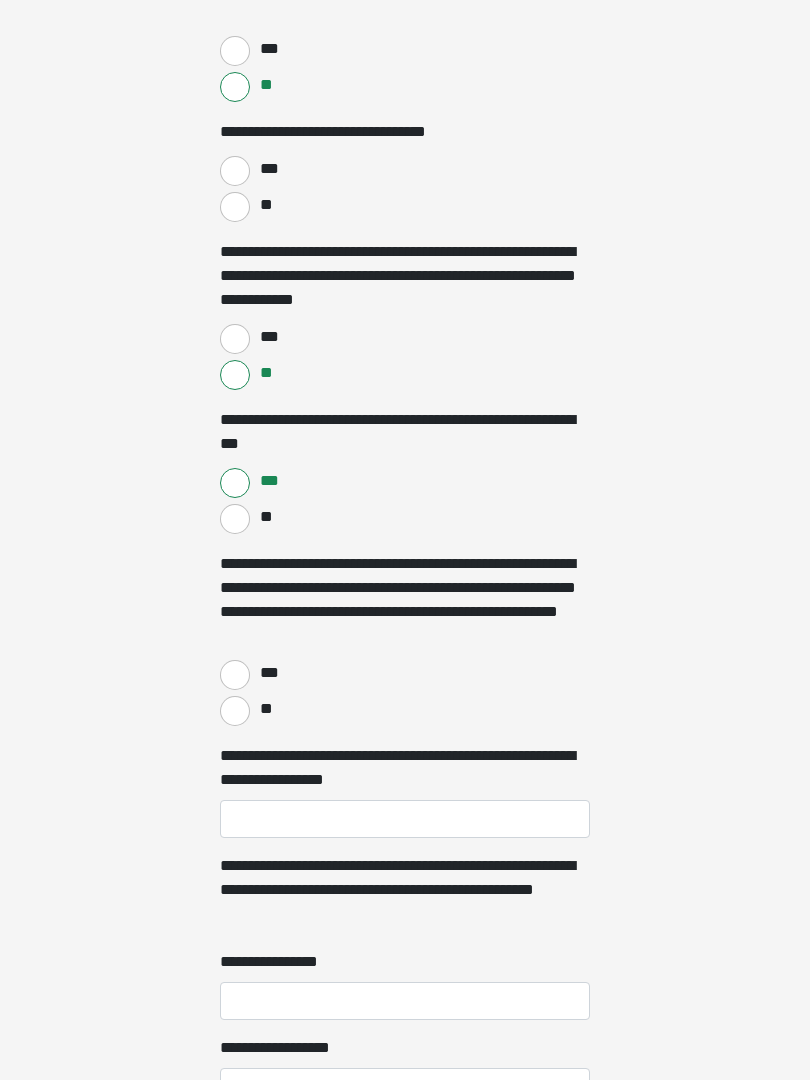 click on "**" at bounding box center [235, 519] 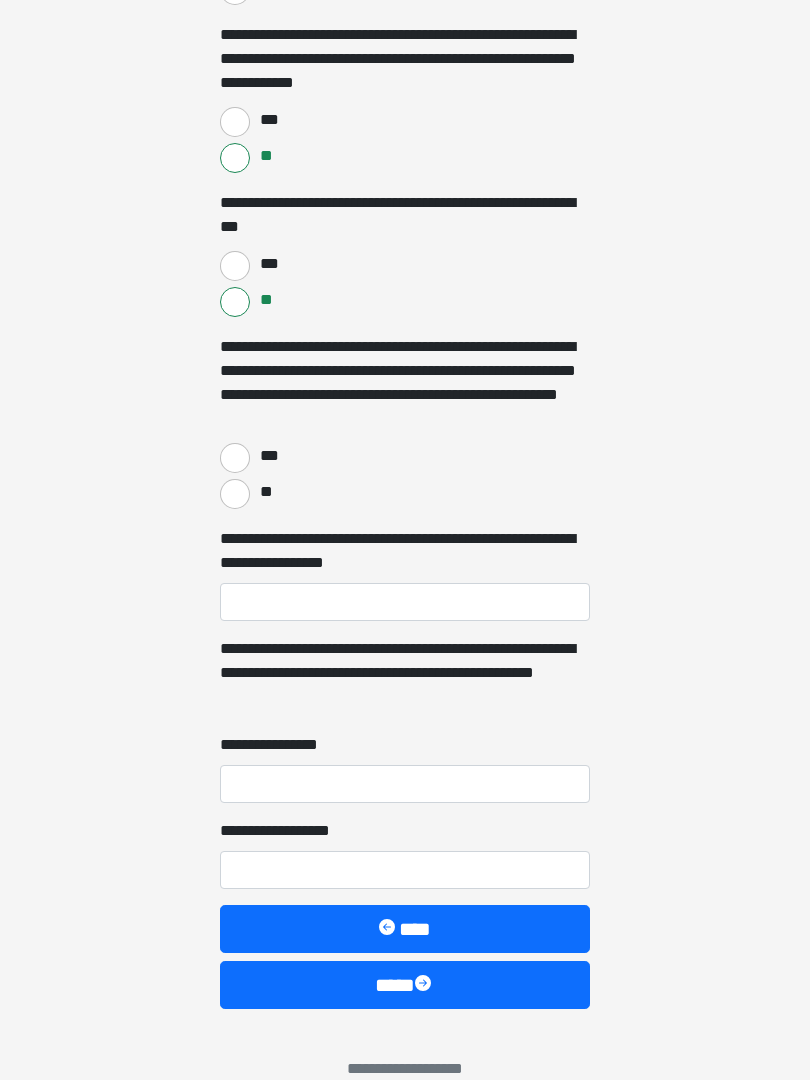 scroll, scrollTop: 2569, scrollLeft: 0, axis: vertical 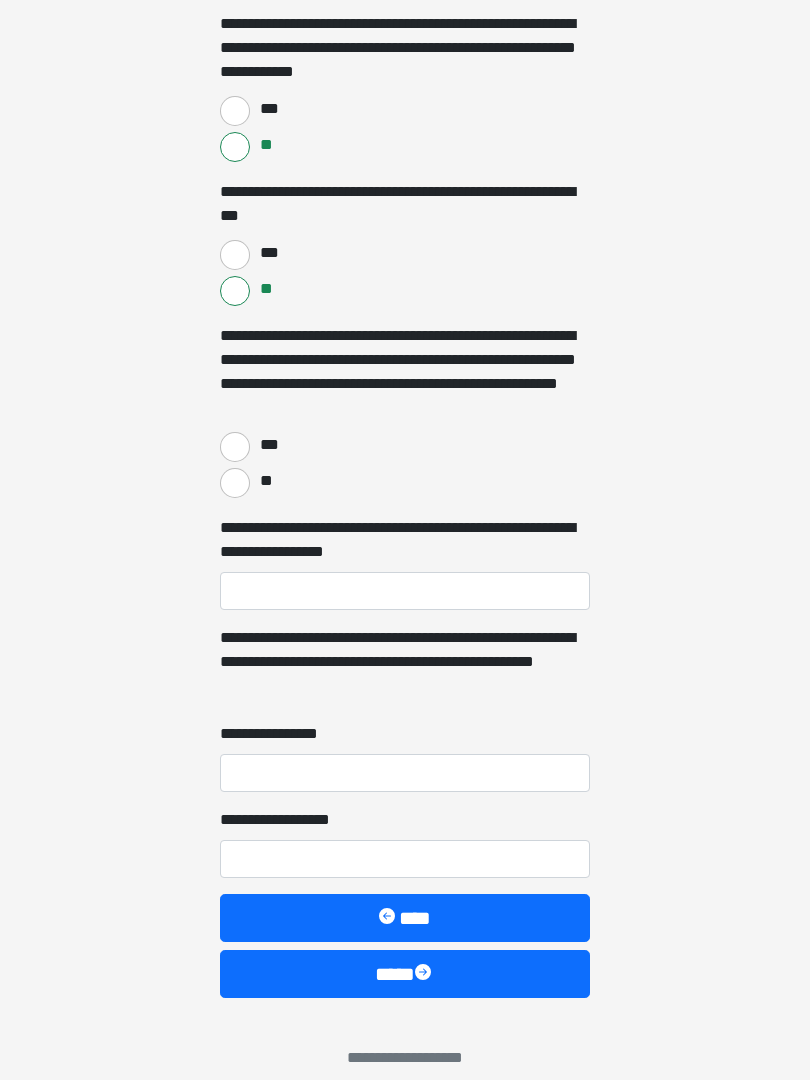 click on "**" at bounding box center (235, 484) 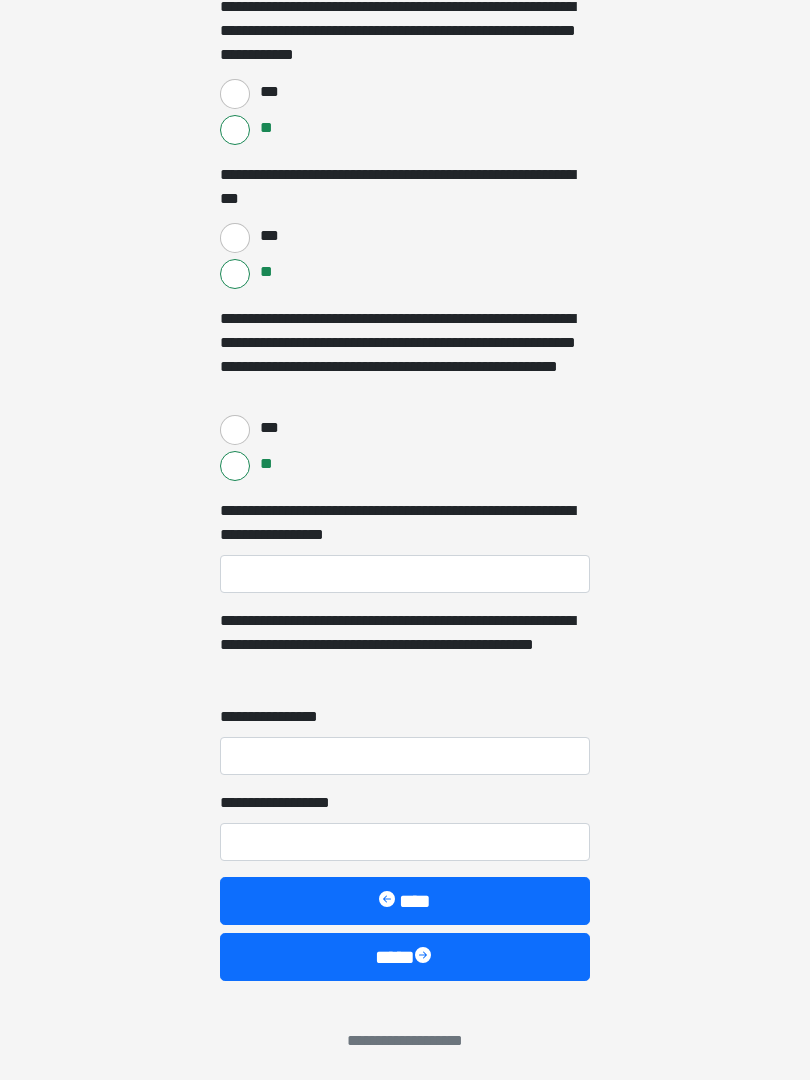 scroll, scrollTop: 2591, scrollLeft: 0, axis: vertical 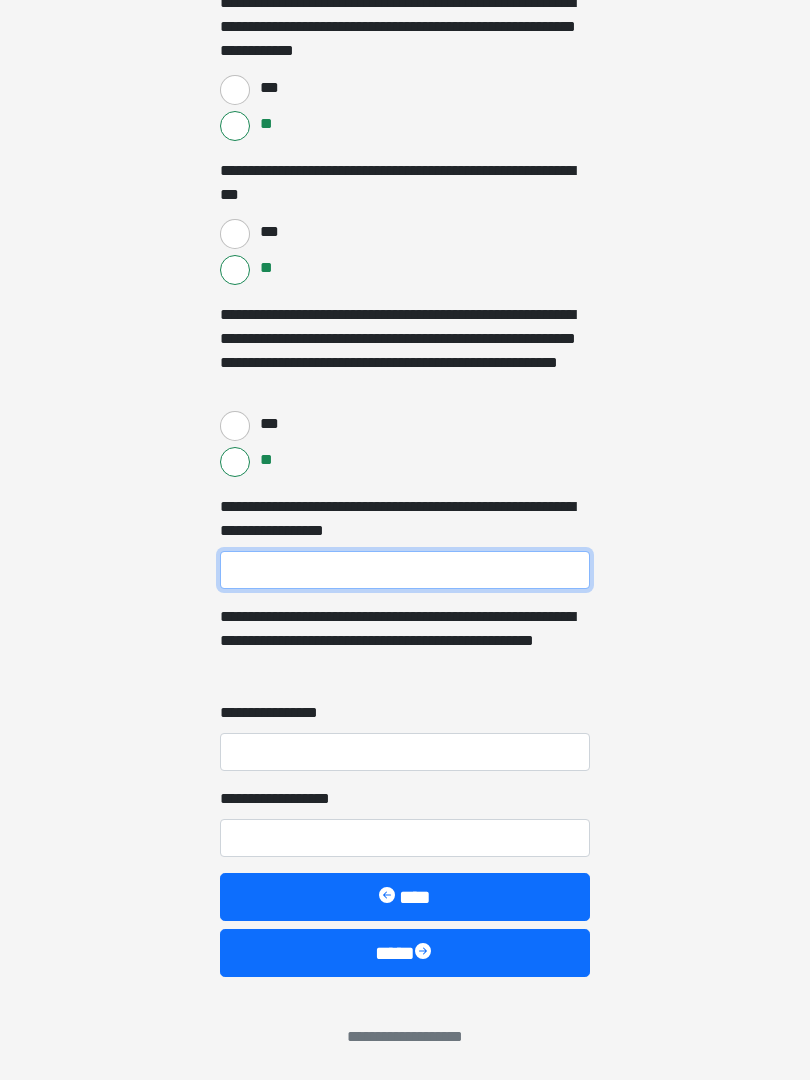 click on "**********" at bounding box center [405, 570] 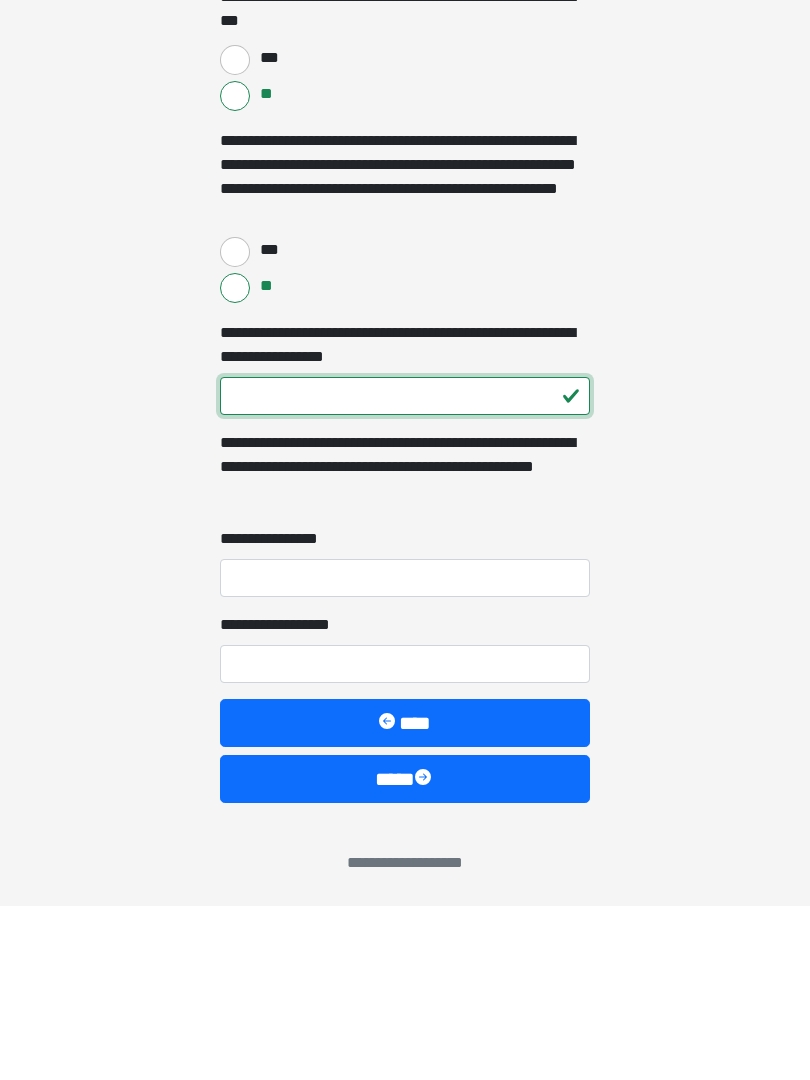 type on "***" 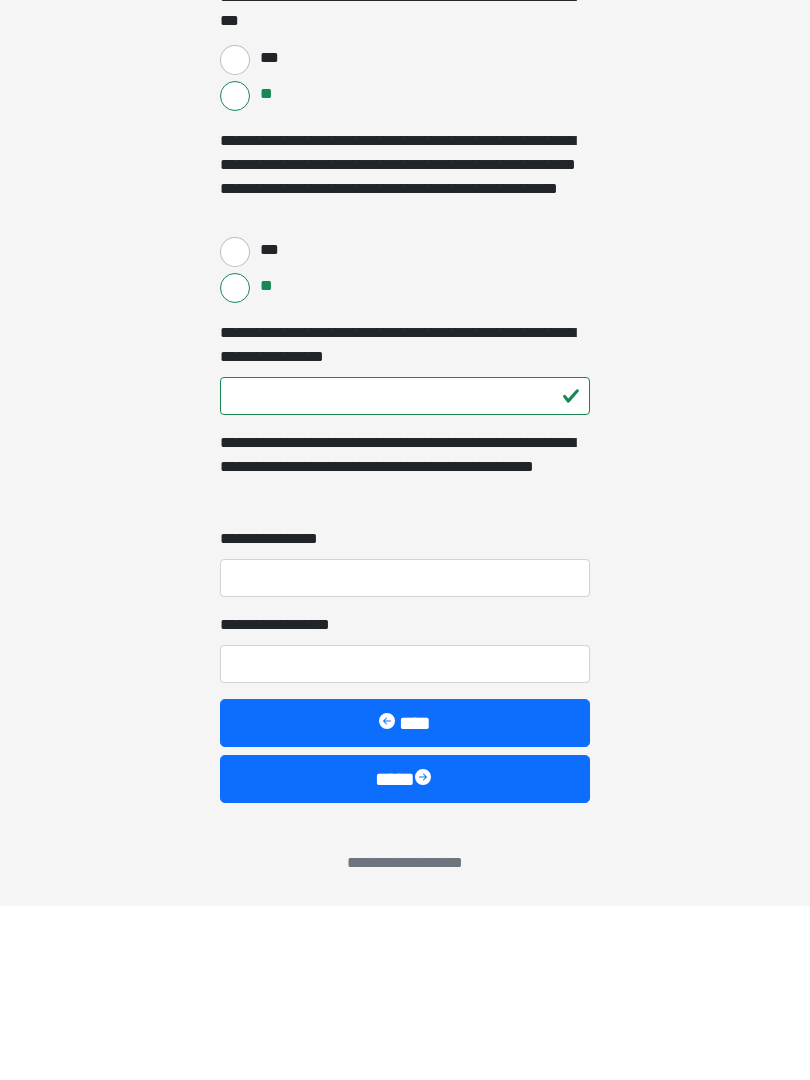 click on "**********" at bounding box center (405, 752) 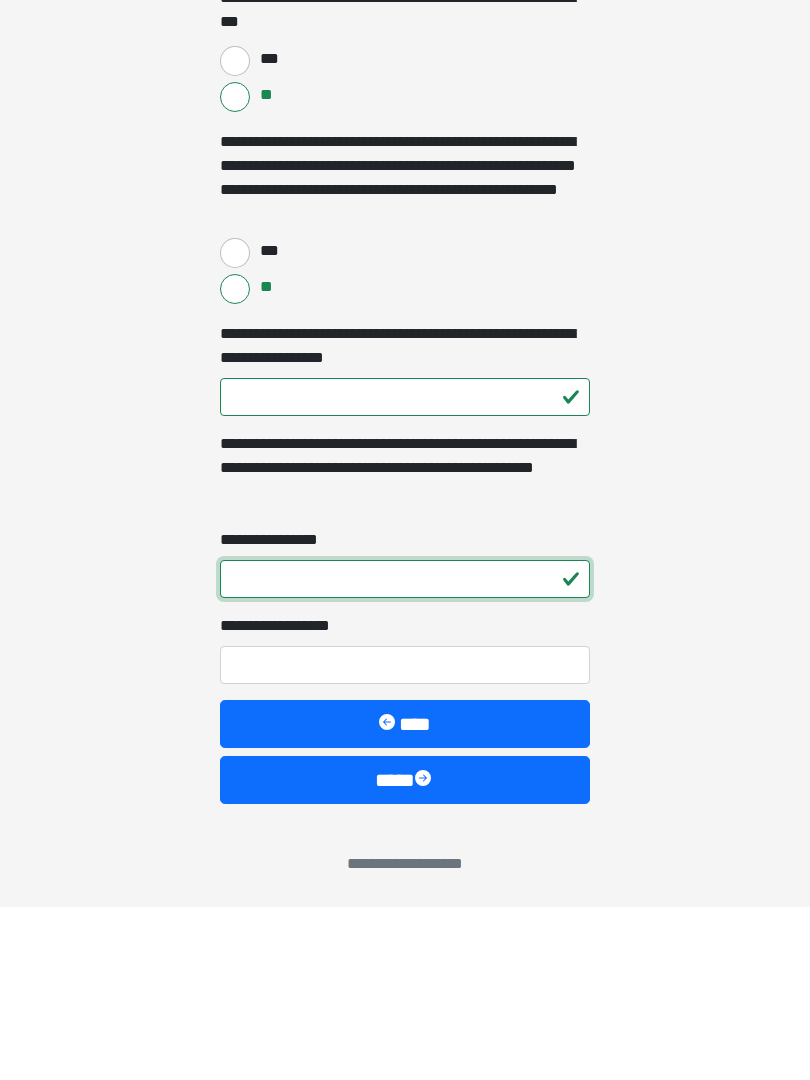 type on "*" 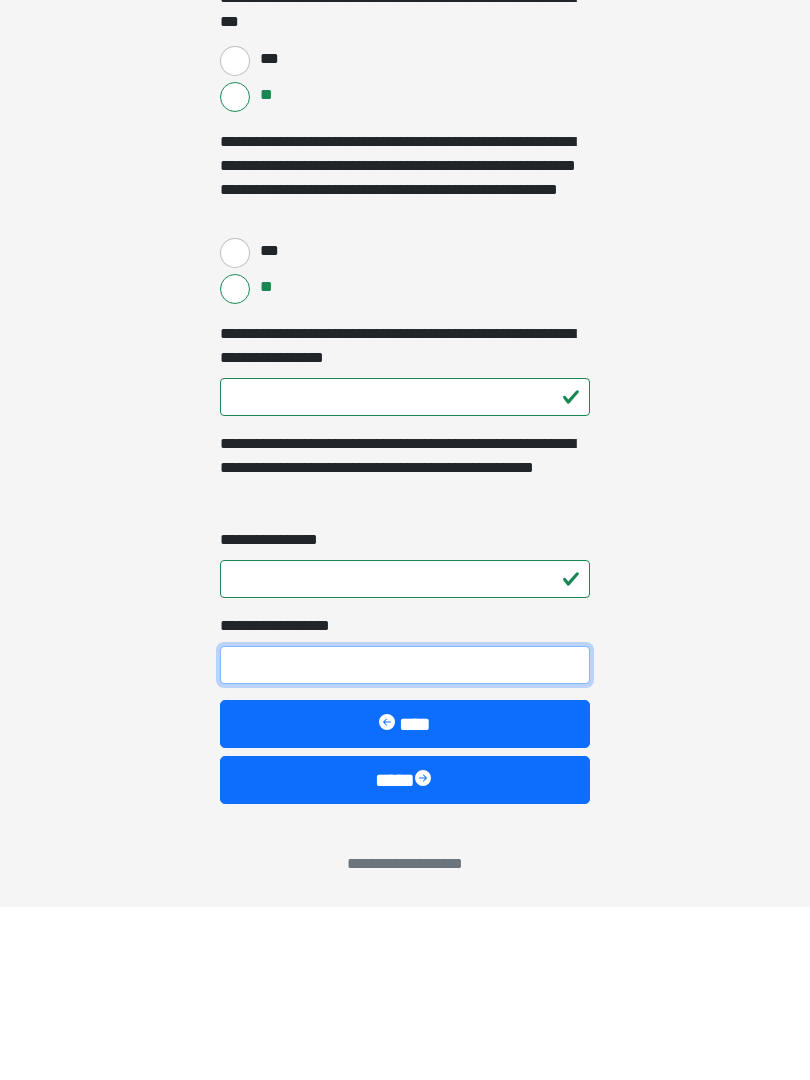 click on "**********" at bounding box center [405, 838] 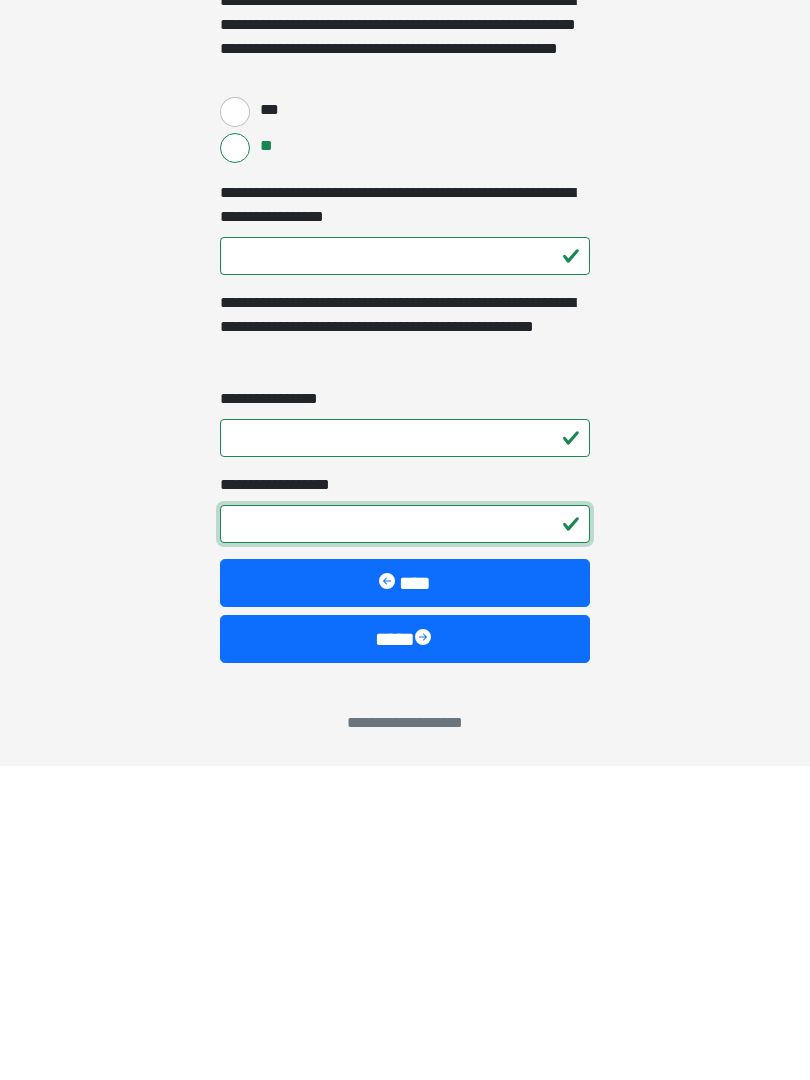 type on "*" 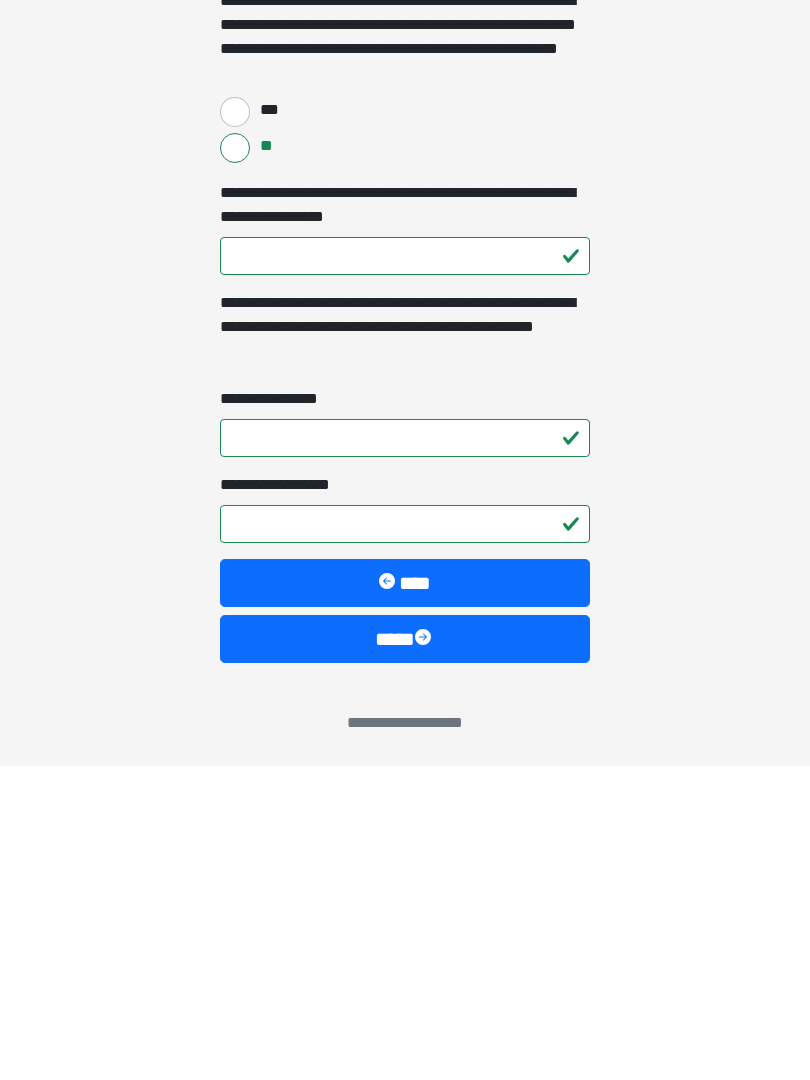 click on "****" at bounding box center (405, 897) 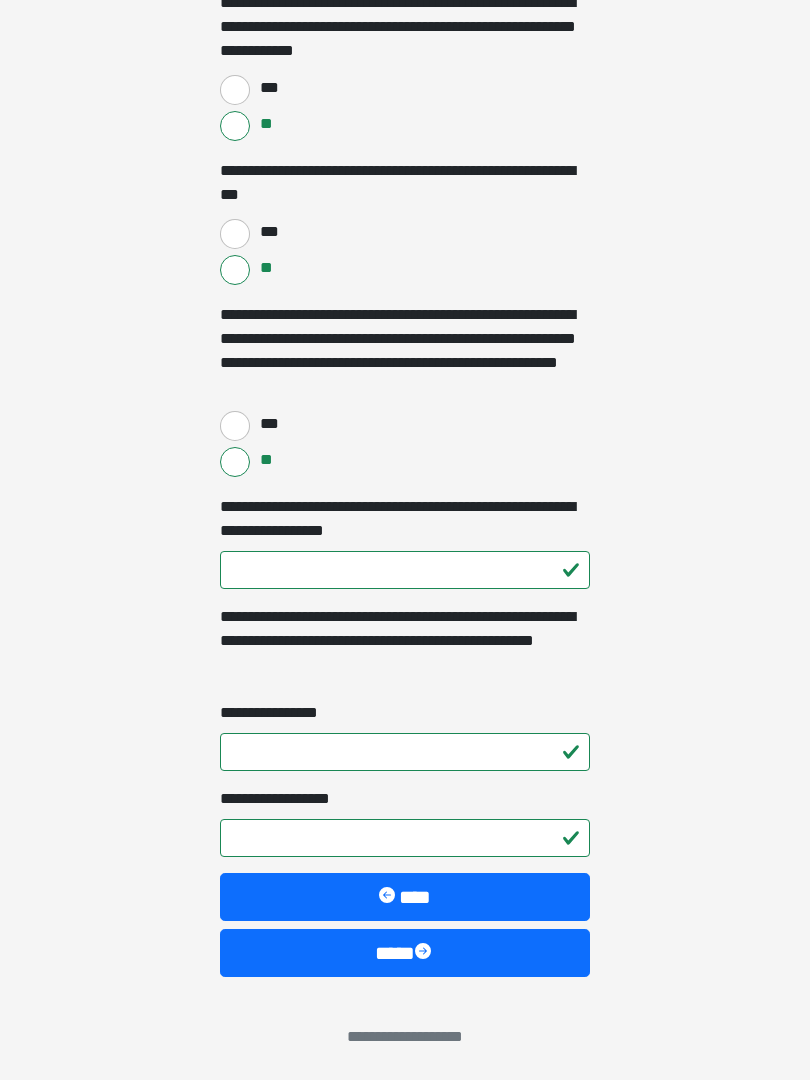 click on "****" at bounding box center (405, 897) 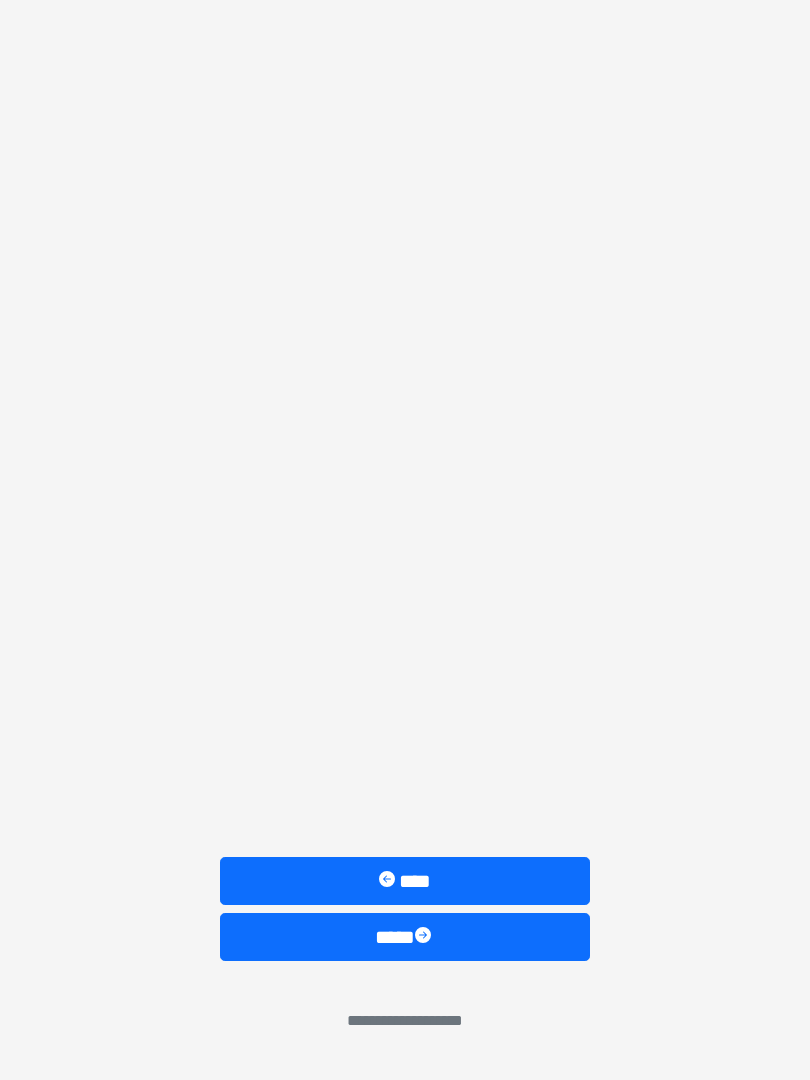 scroll, scrollTop: 0, scrollLeft: 0, axis: both 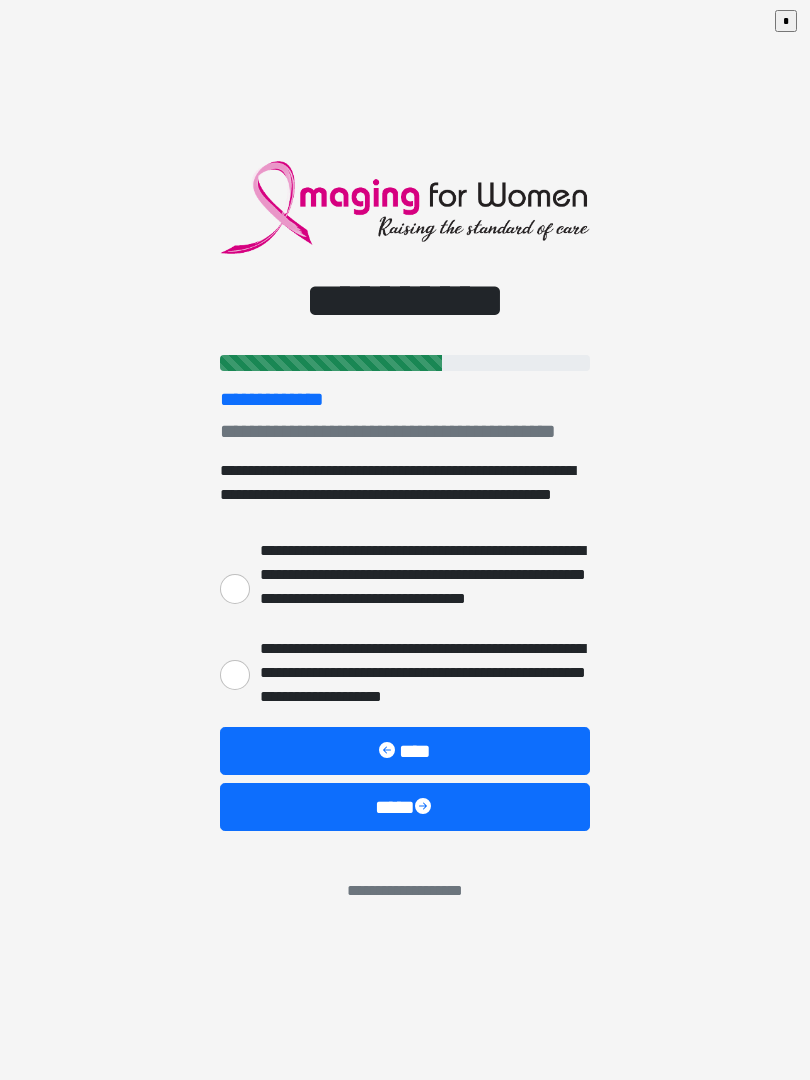 click on "**********" at bounding box center (235, 589) 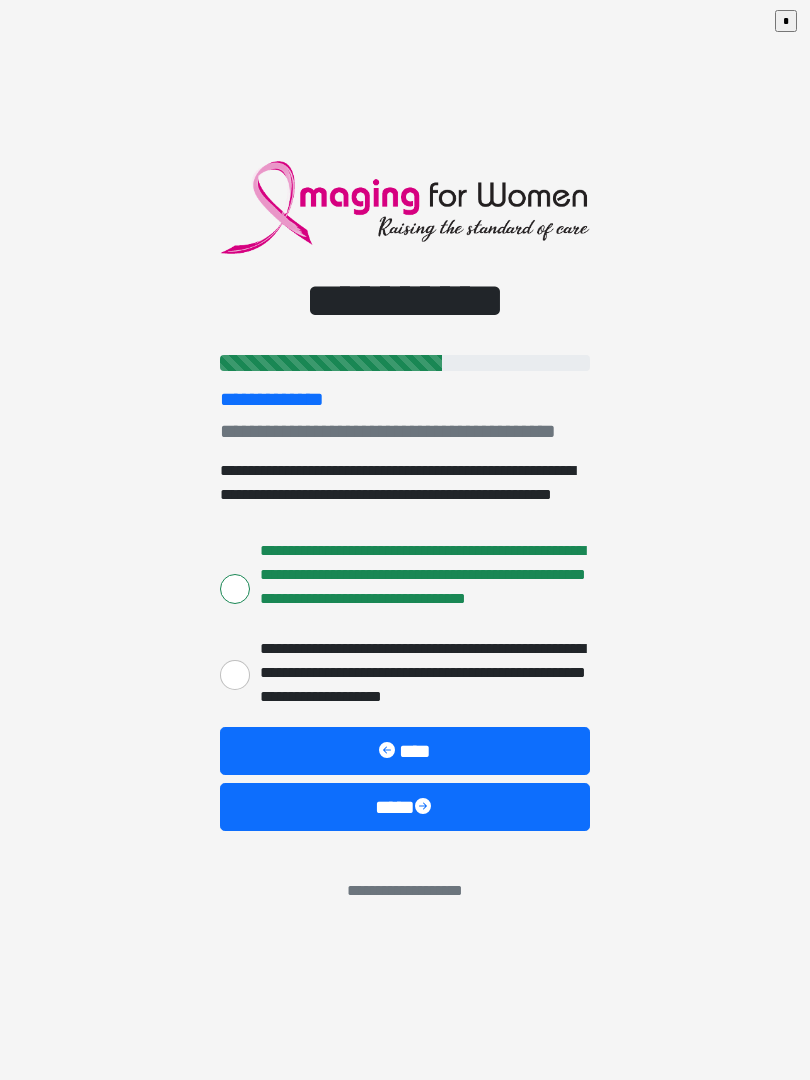 click on "****" at bounding box center (405, 807) 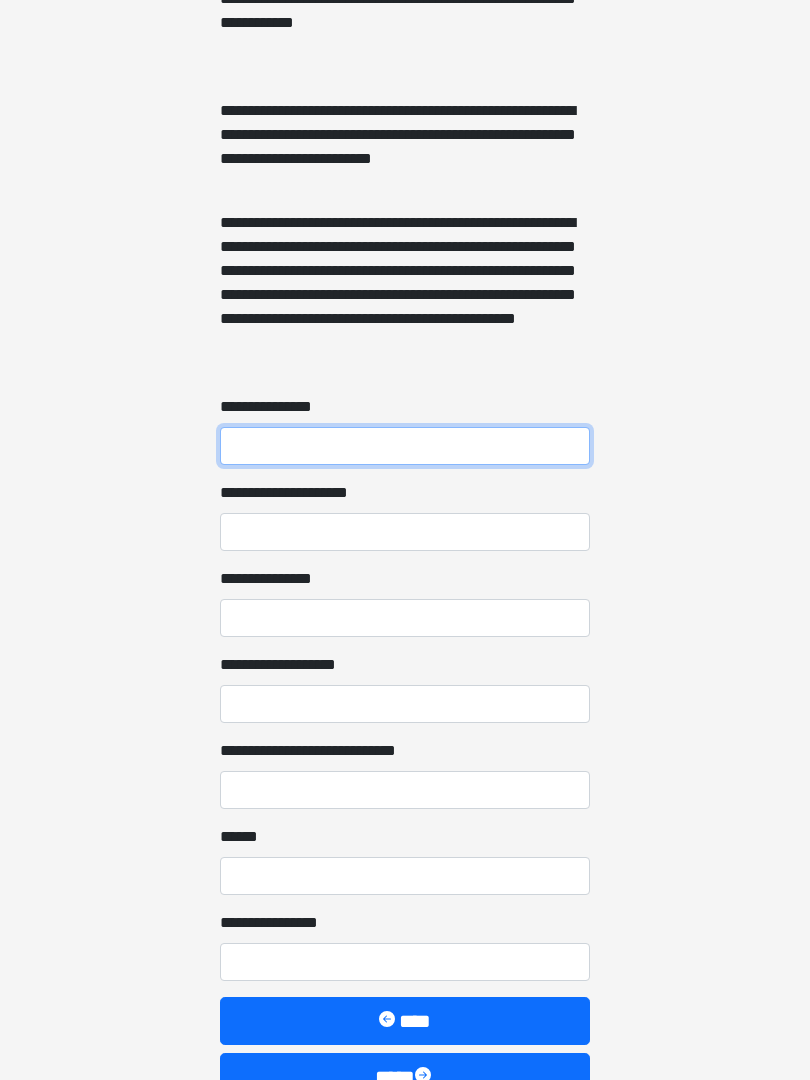 click on "**********" at bounding box center (405, 447) 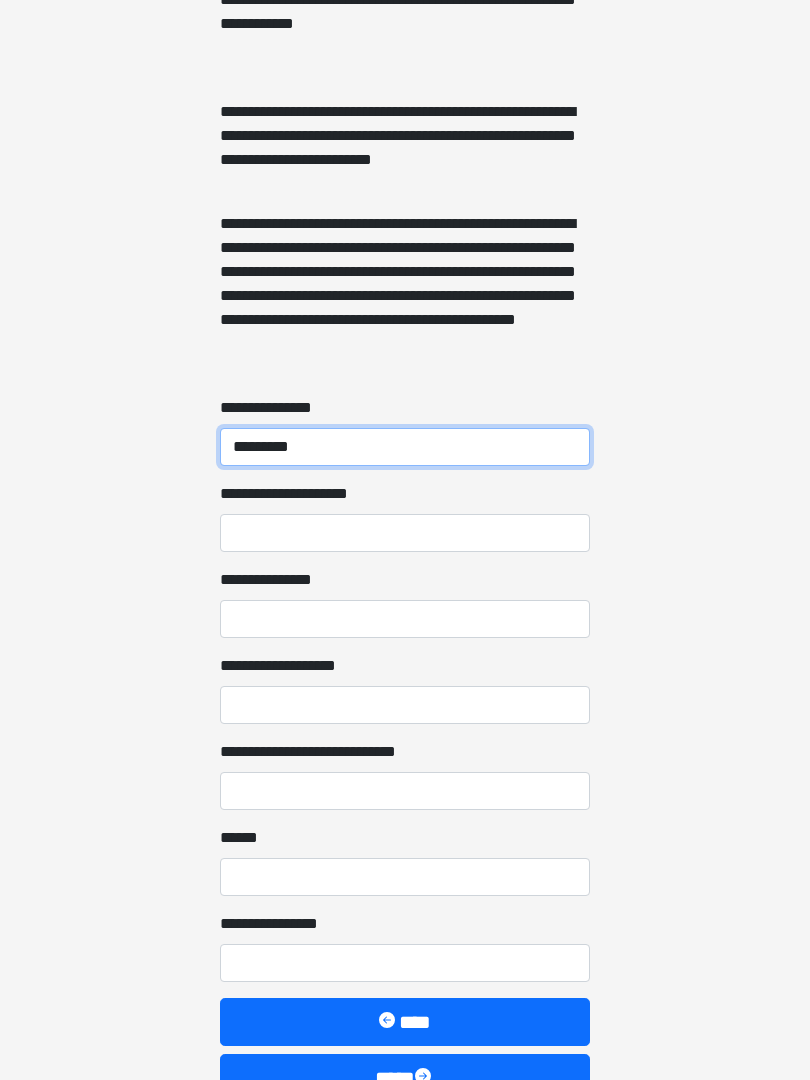 type on "*********" 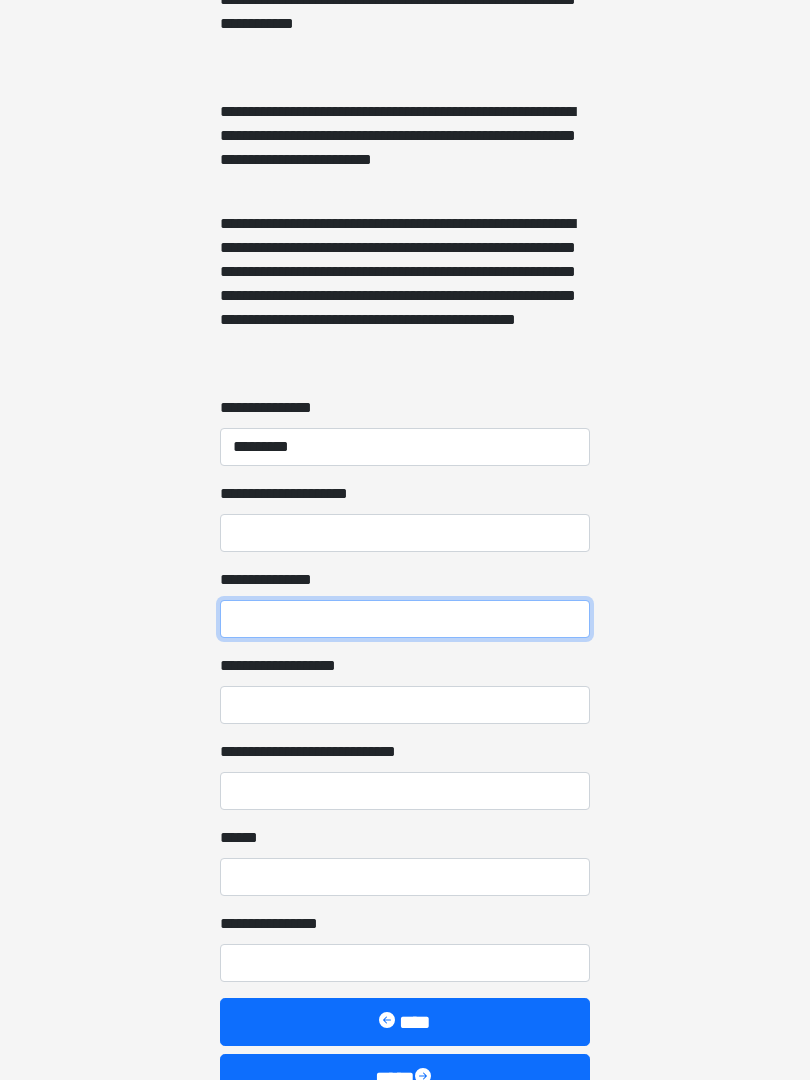 click on "**********" at bounding box center [405, 619] 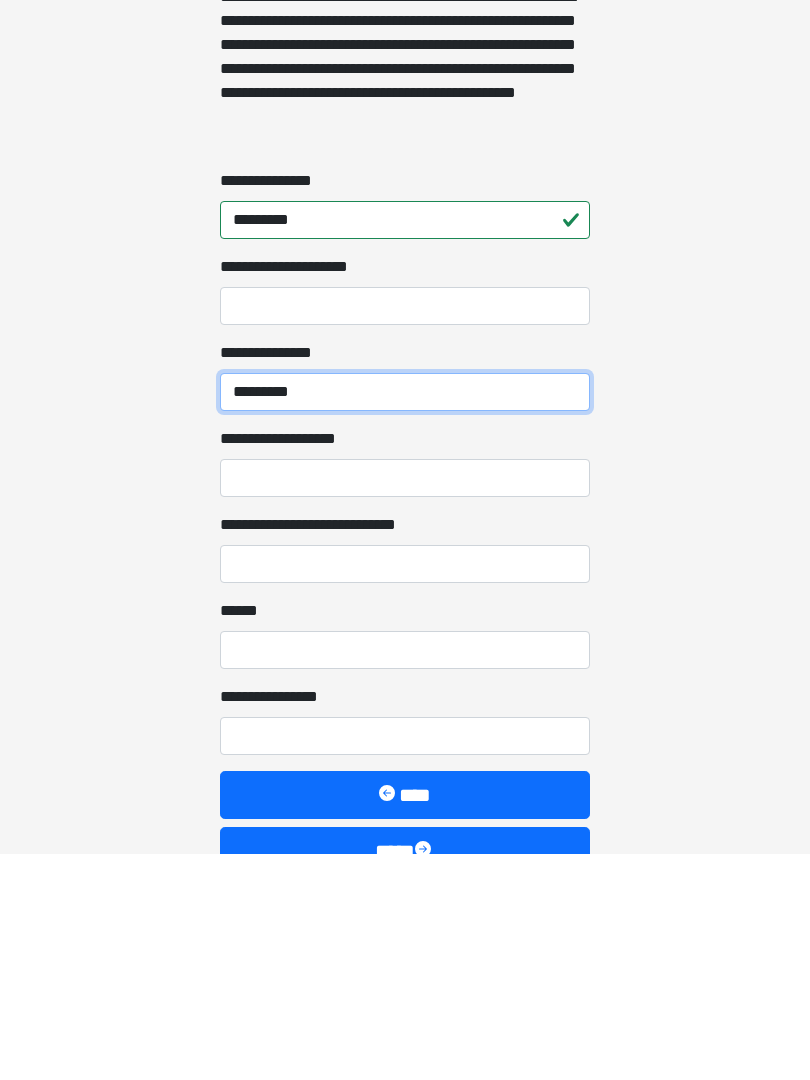type on "*********" 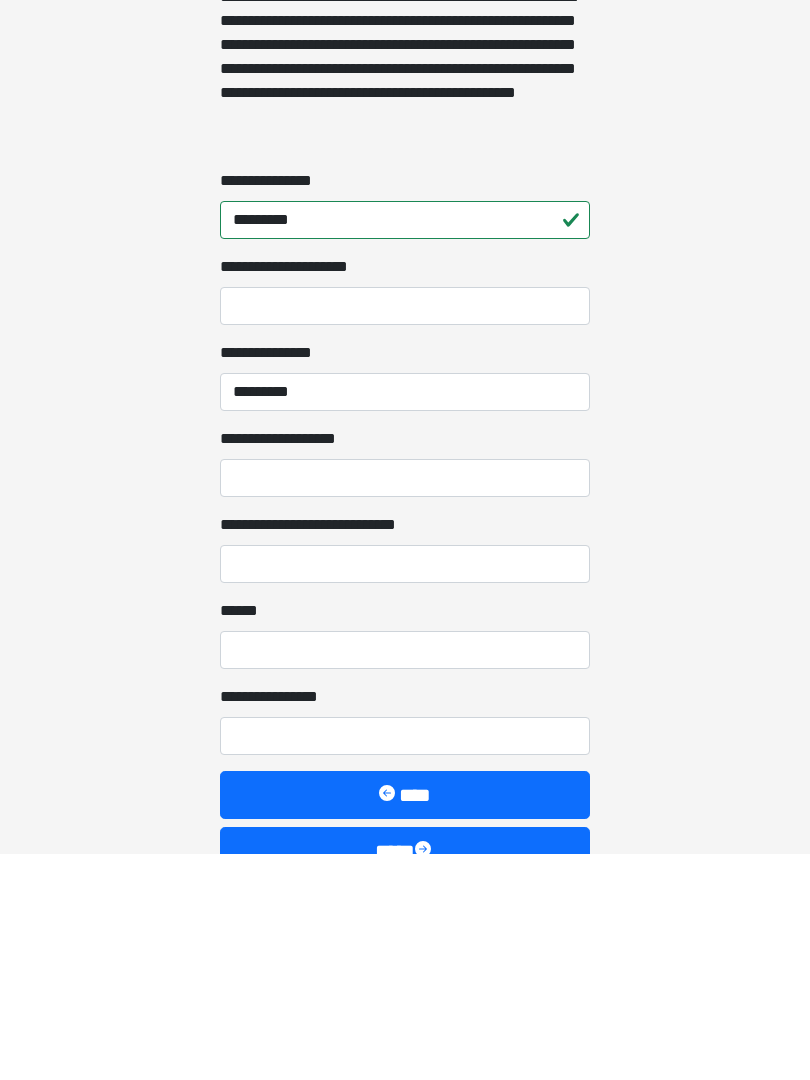 click on "**********" at bounding box center [405, 705] 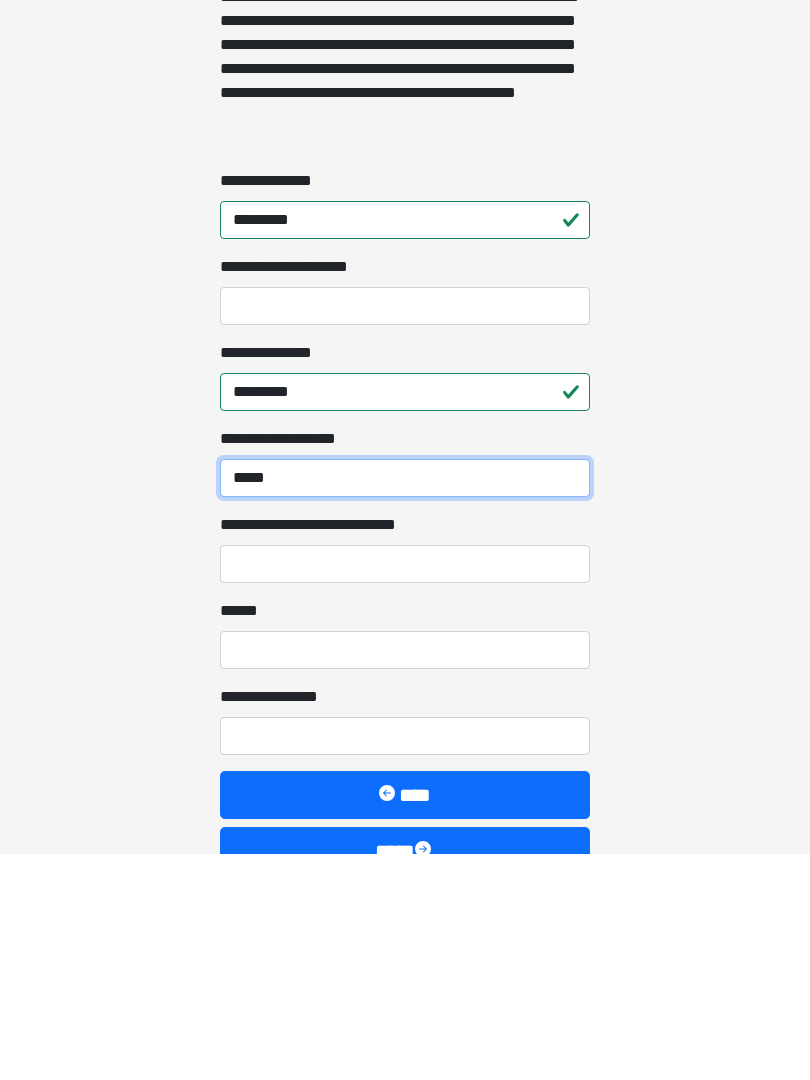 type on "*****" 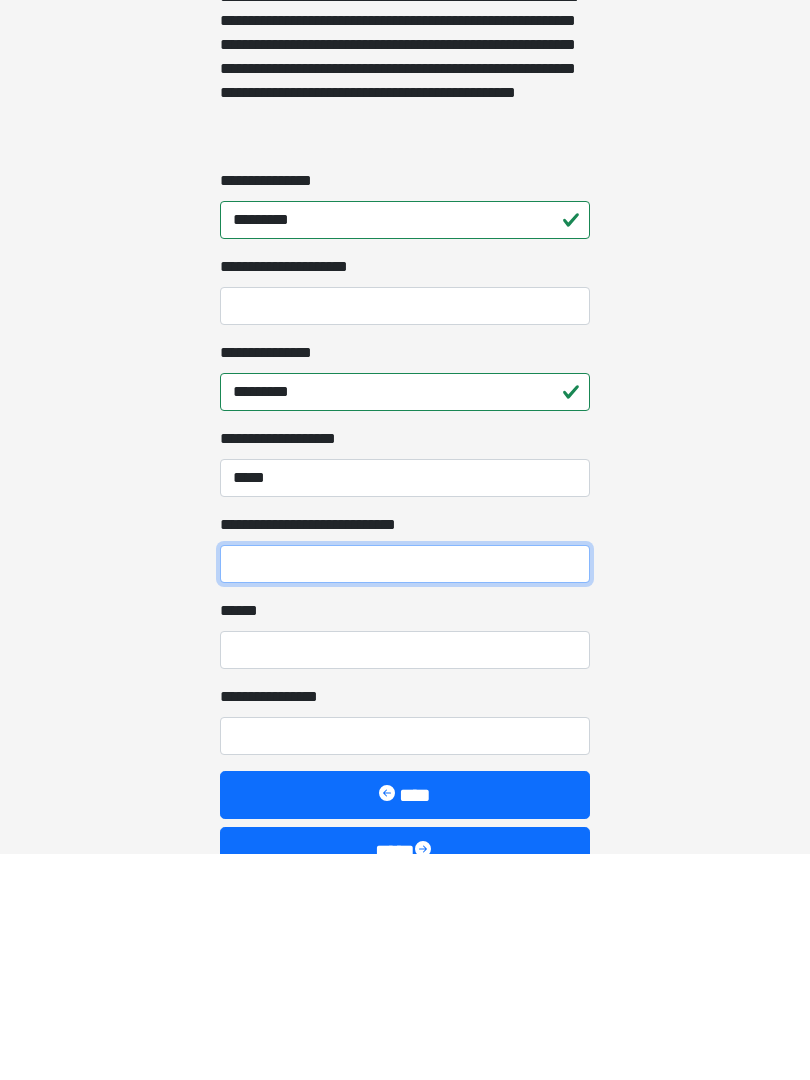 click on "**********" at bounding box center (405, 791) 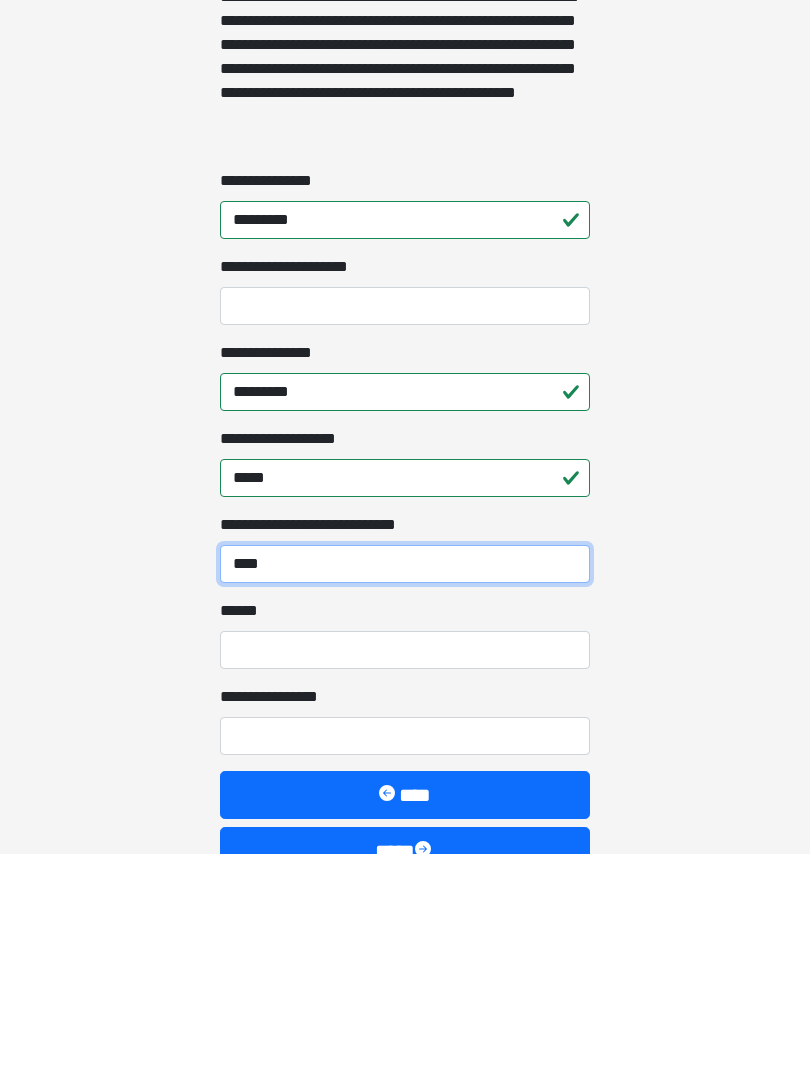 type on "****" 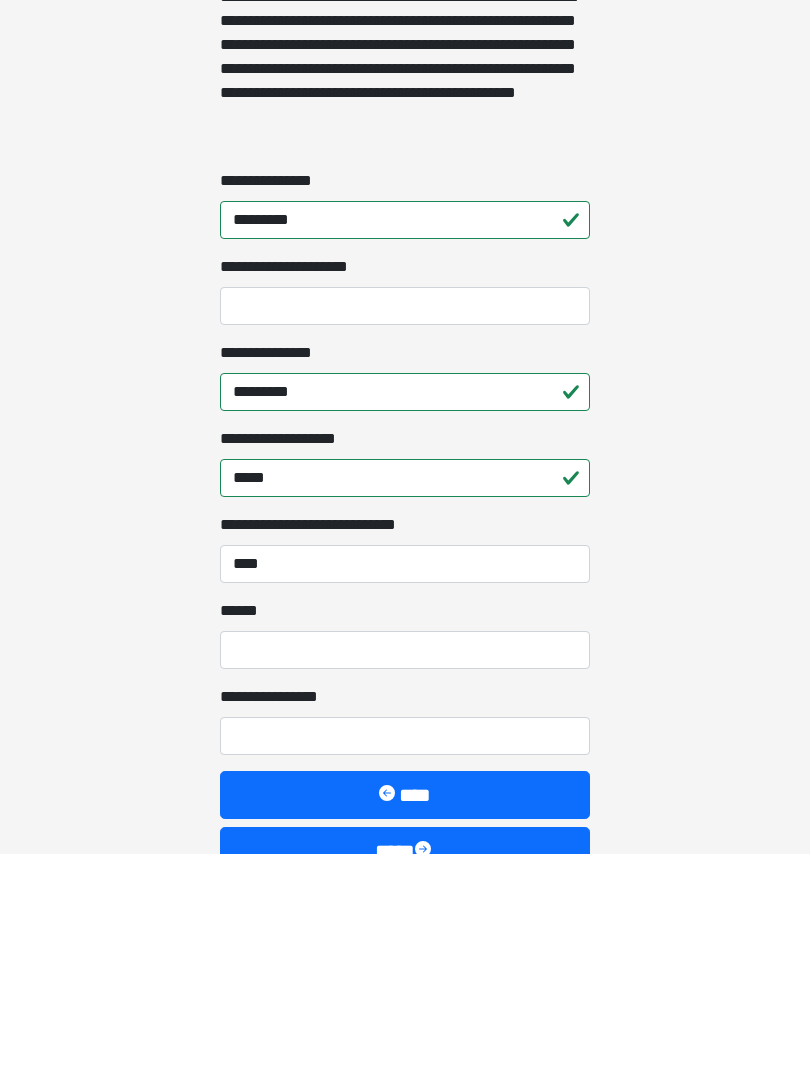 click on "**** *" at bounding box center (405, 877) 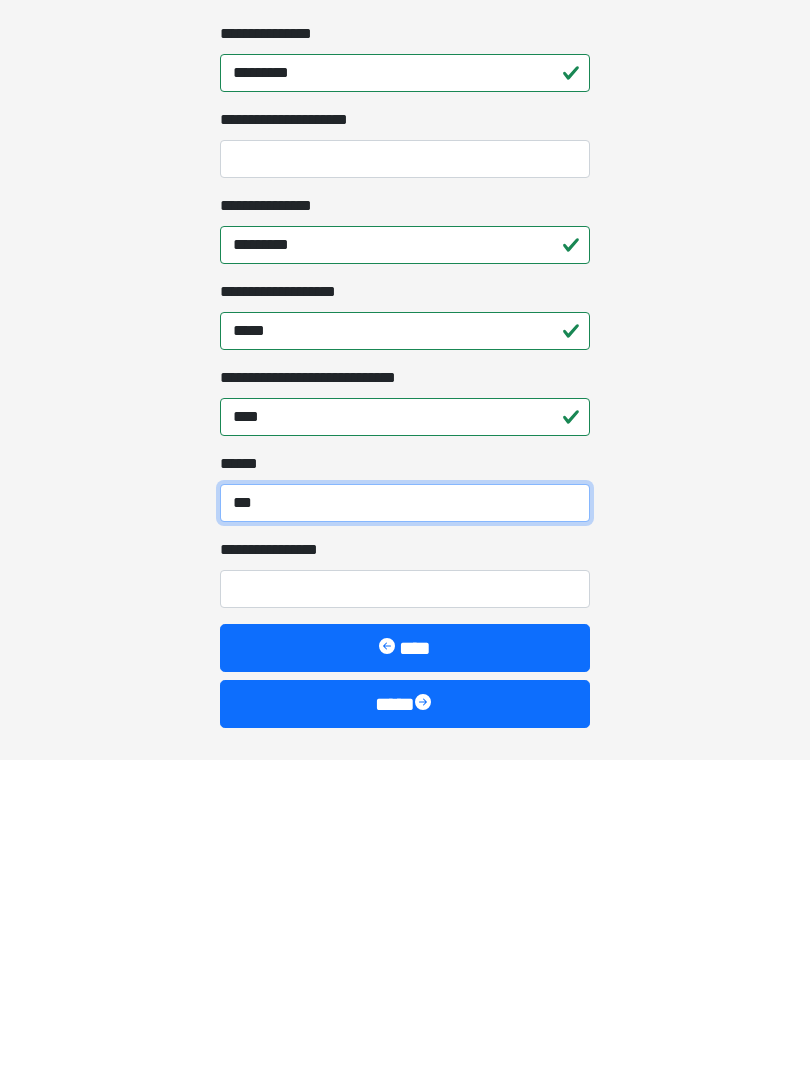 scroll, scrollTop: 1418, scrollLeft: 0, axis: vertical 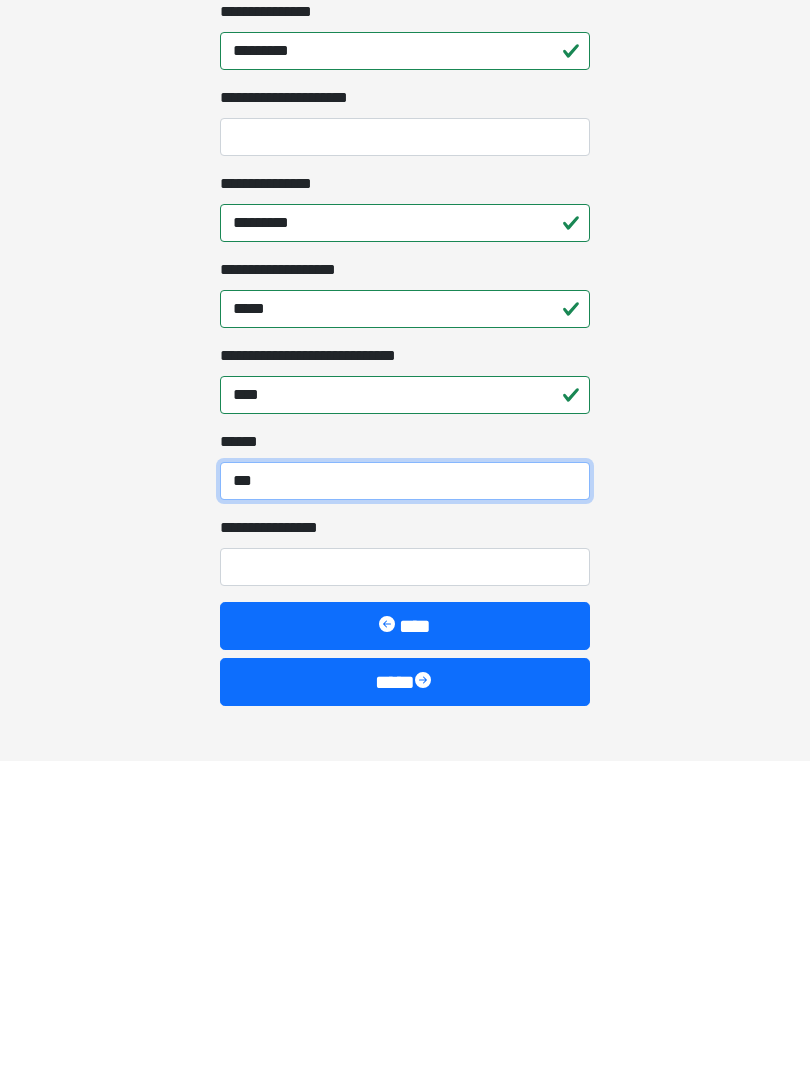 type on "***" 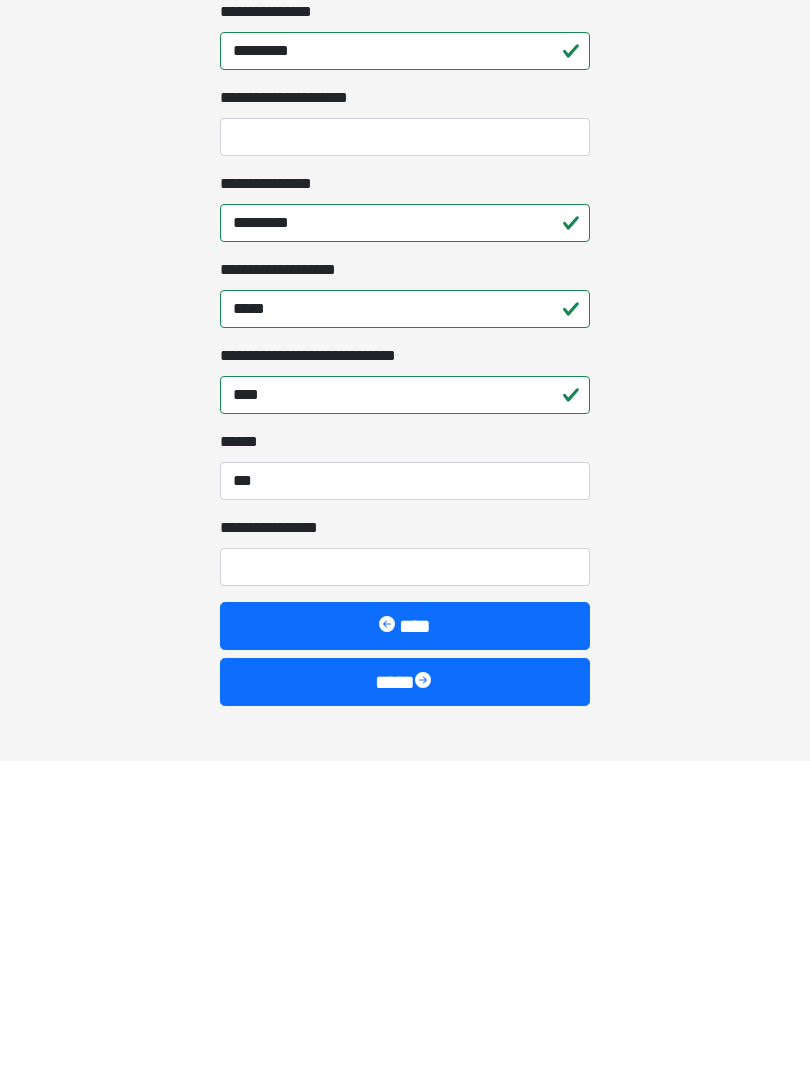 click on "**********" at bounding box center (405, 887) 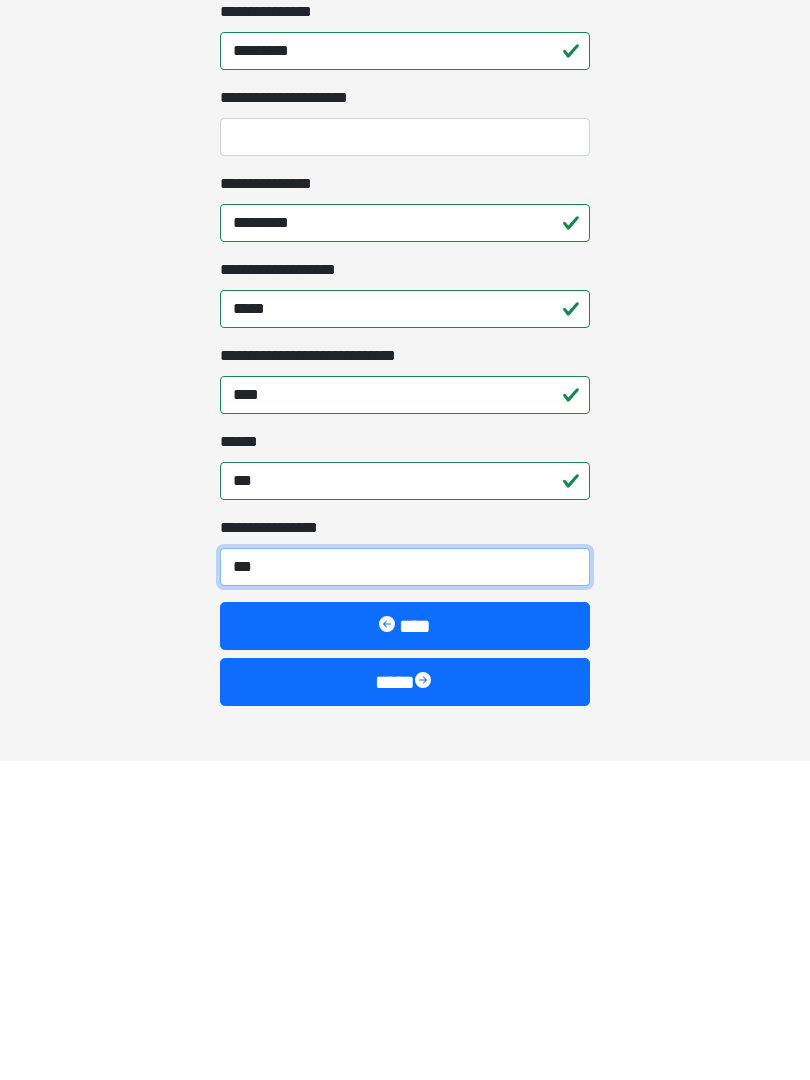 type on "****" 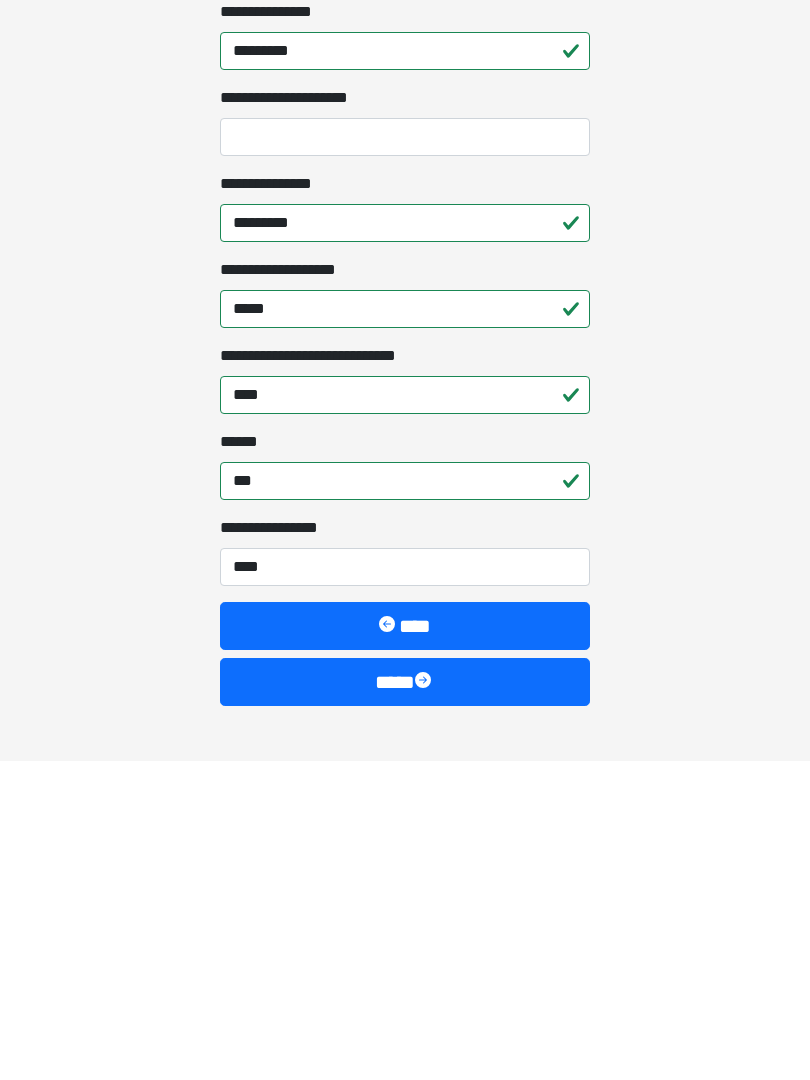 click on "****" at bounding box center (405, 1002) 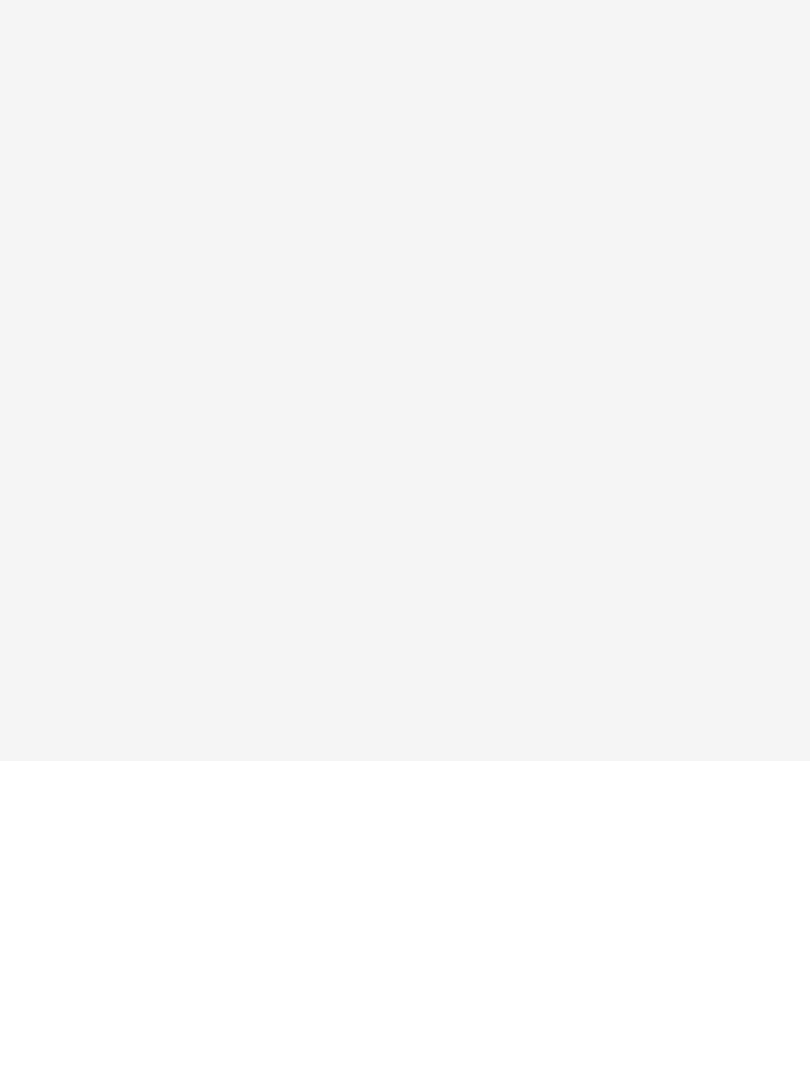scroll, scrollTop: 0, scrollLeft: 0, axis: both 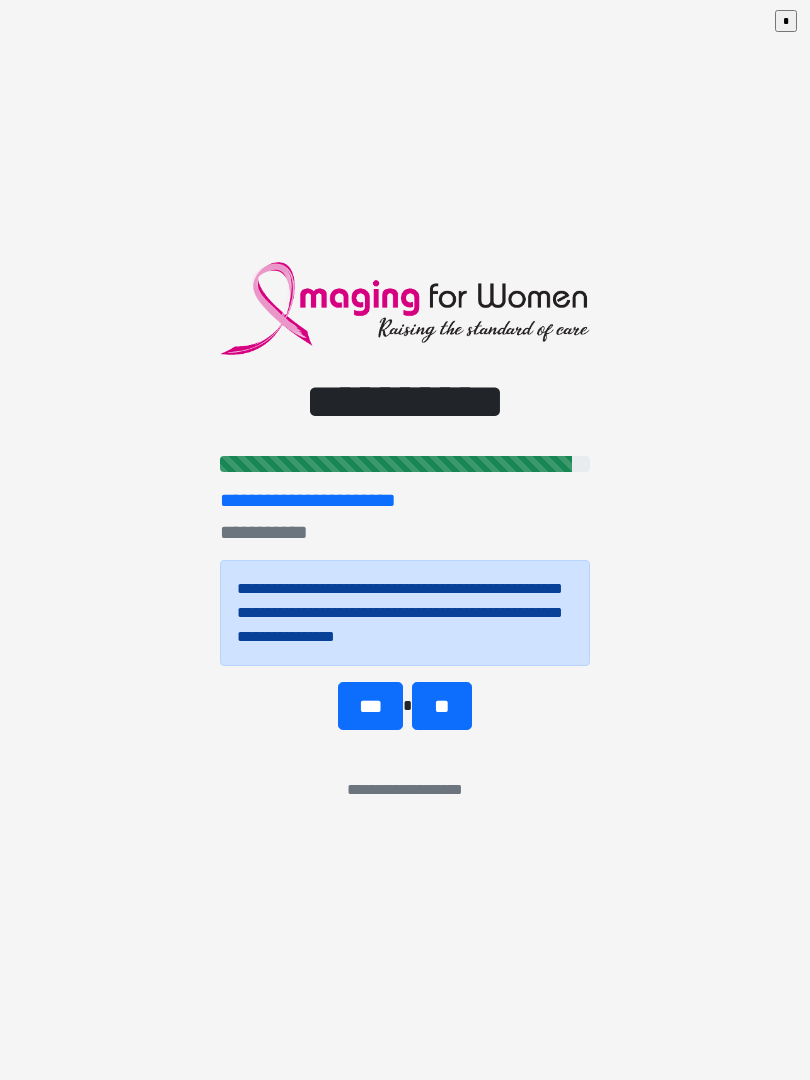 click on "***" at bounding box center [370, 706] 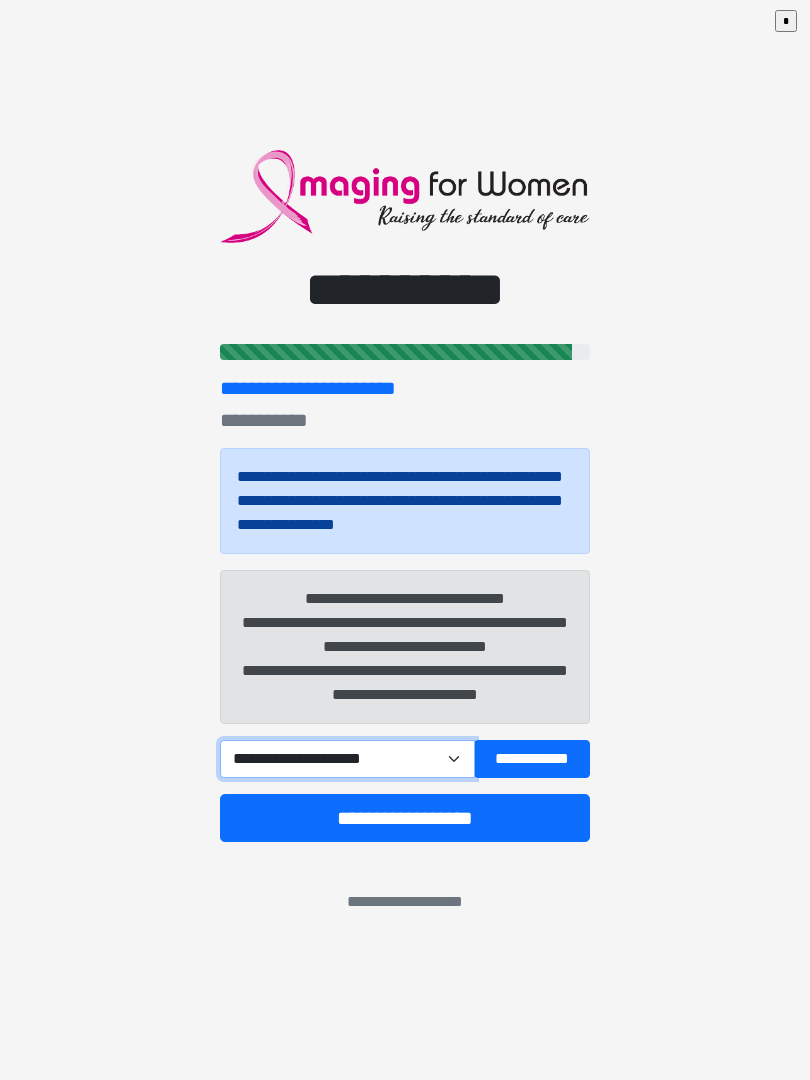 click on "**********" at bounding box center [347, 759] 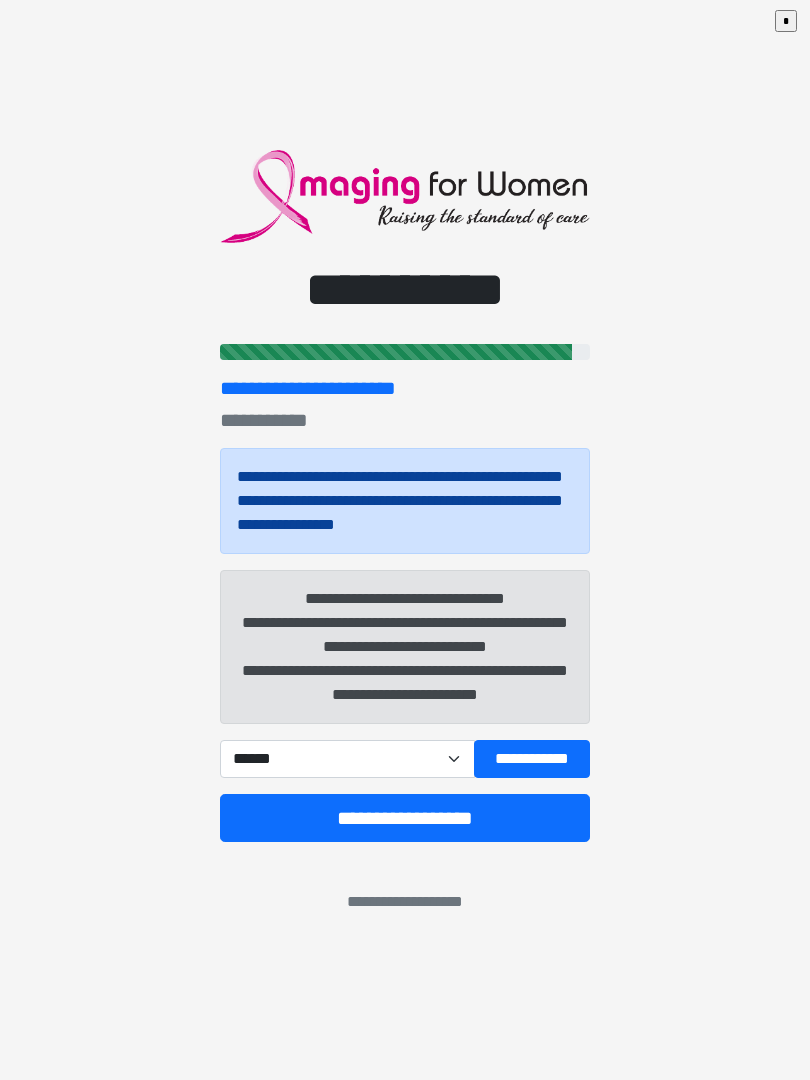 click on "**********" at bounding box center [405, 818] 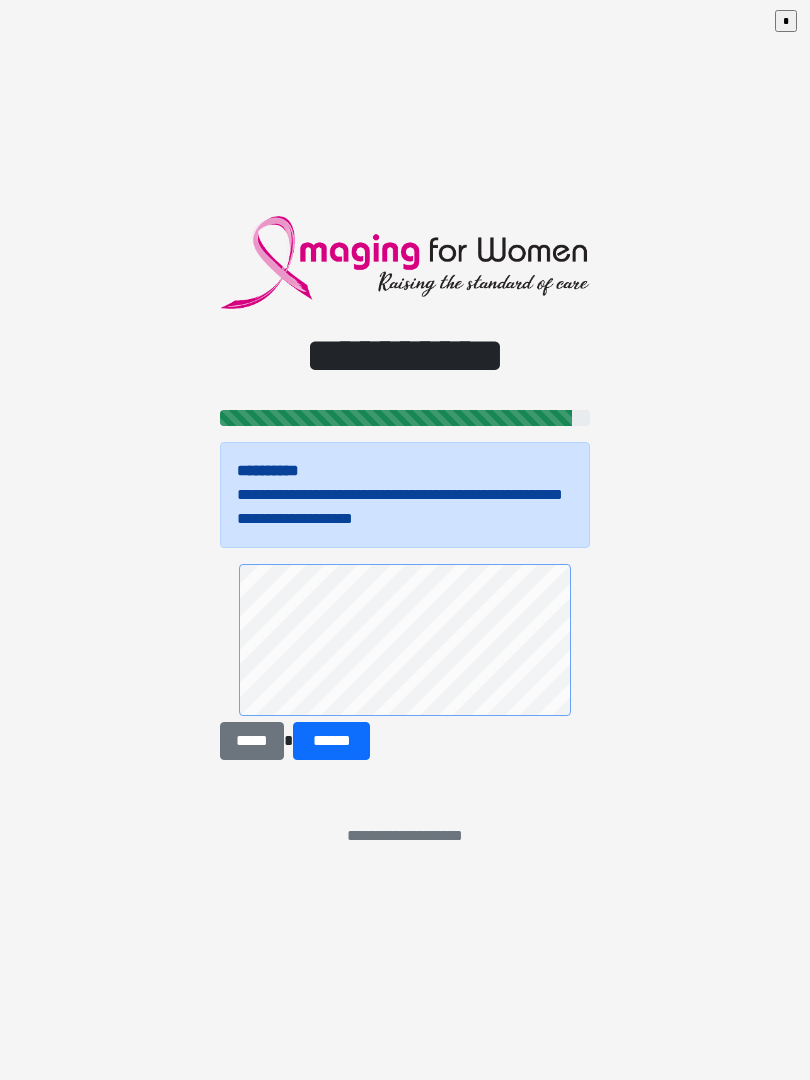 click on "******" at bounding box center (331, 741) 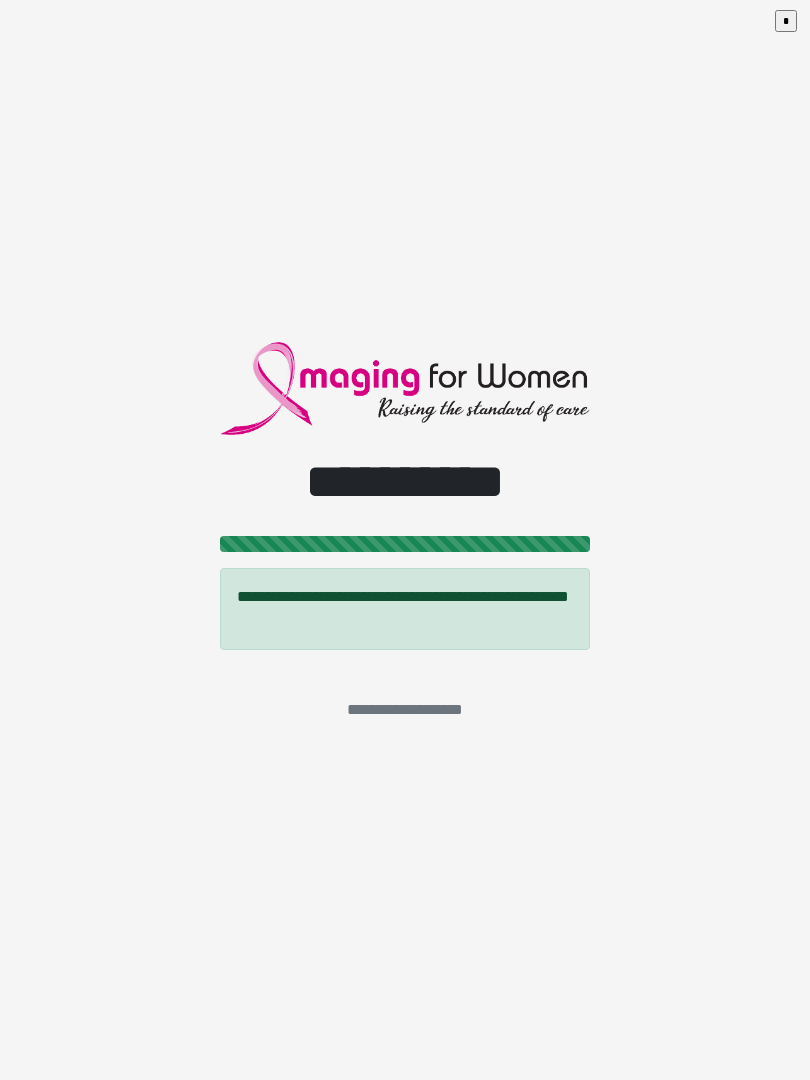 click on "*" at bounding box center (786, 21) 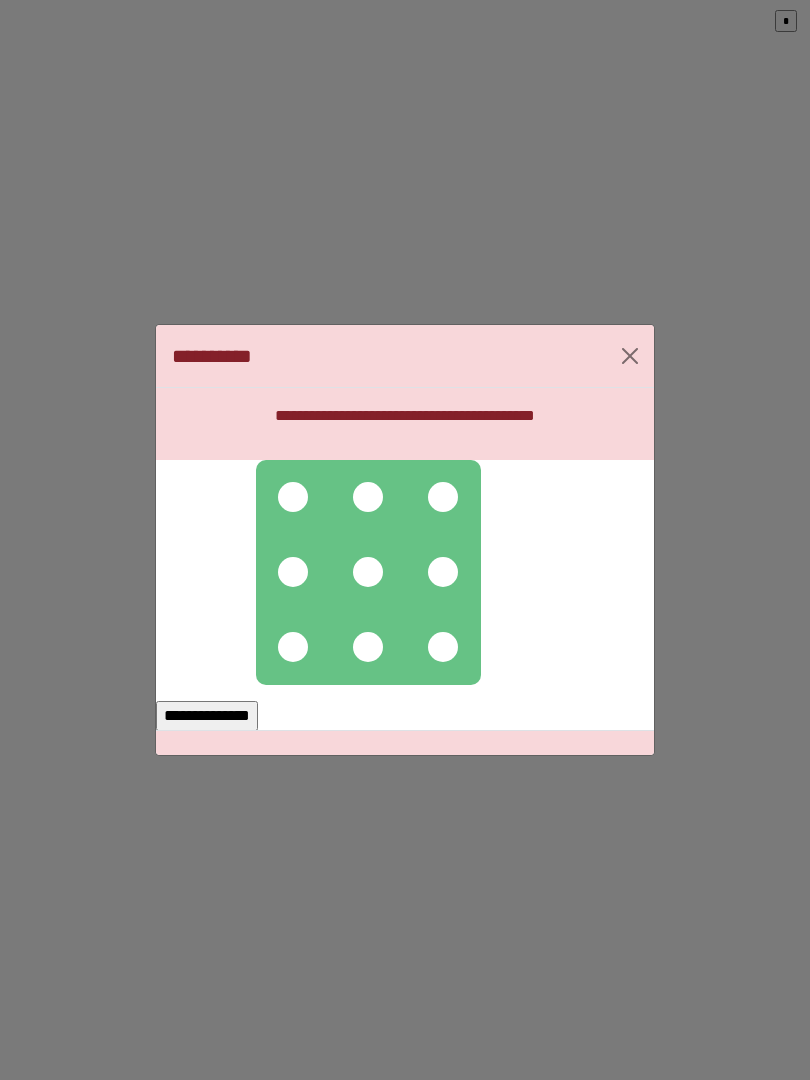 click at bounding box center (293, 497) 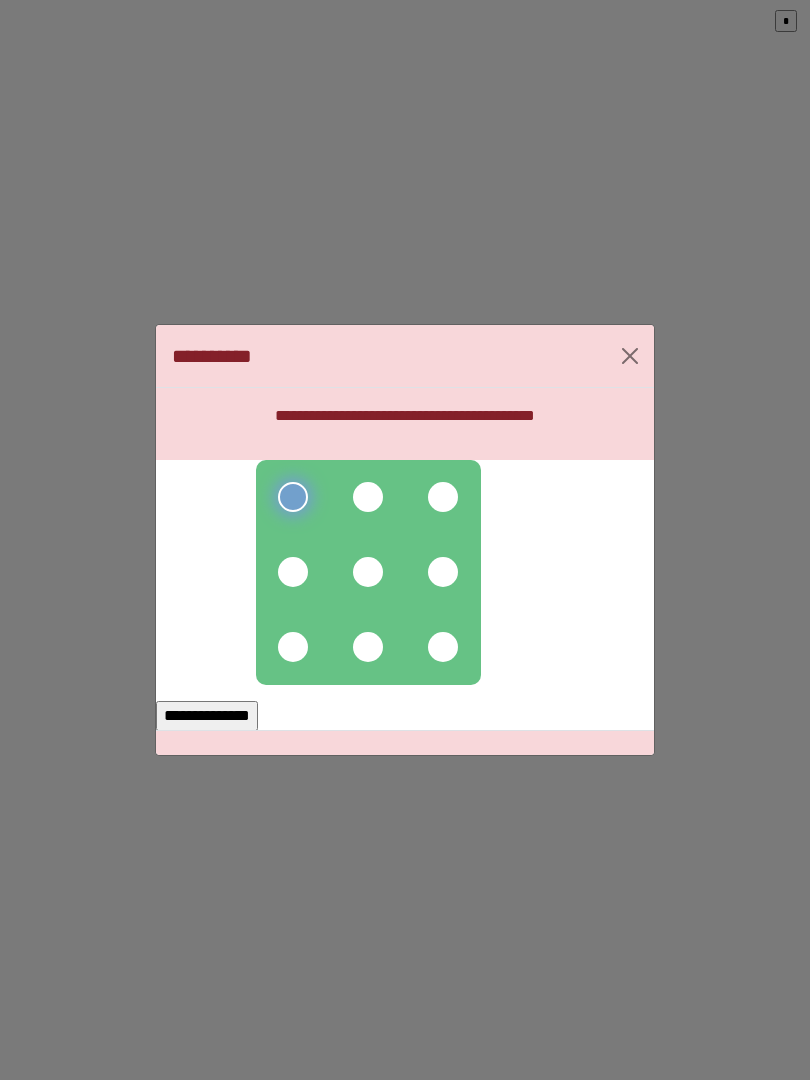 click at bounding box center [368, 497] 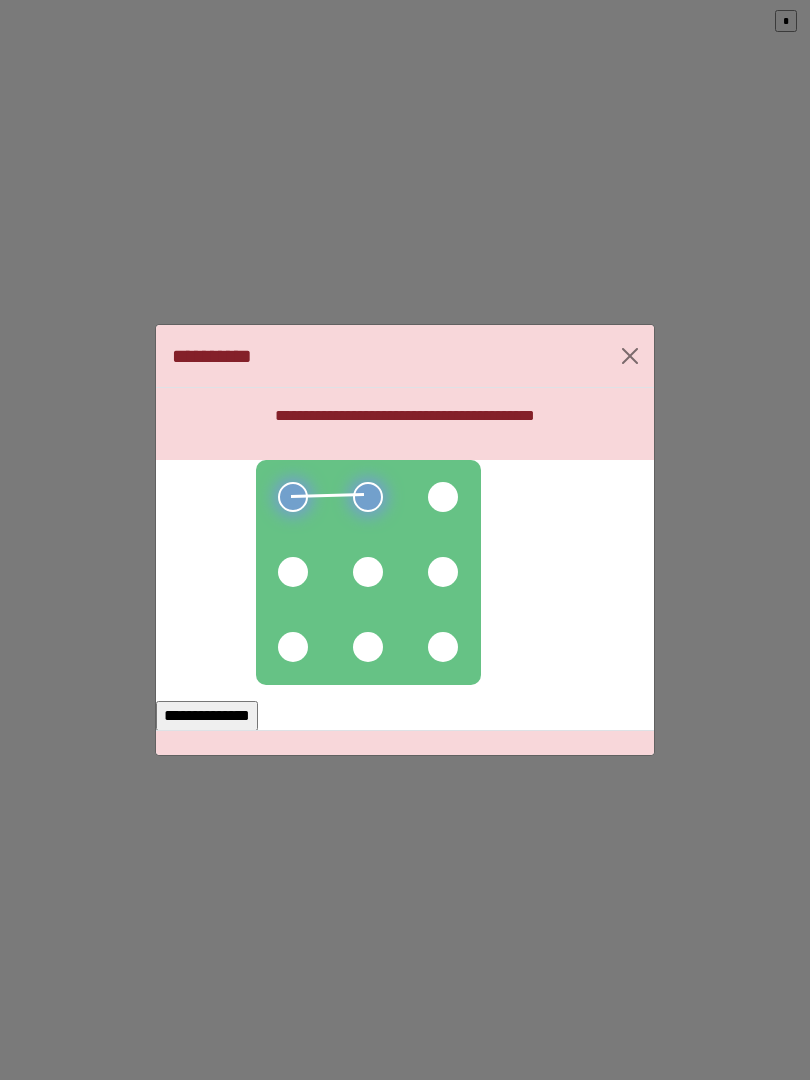 click at bounding box center [443, 497] 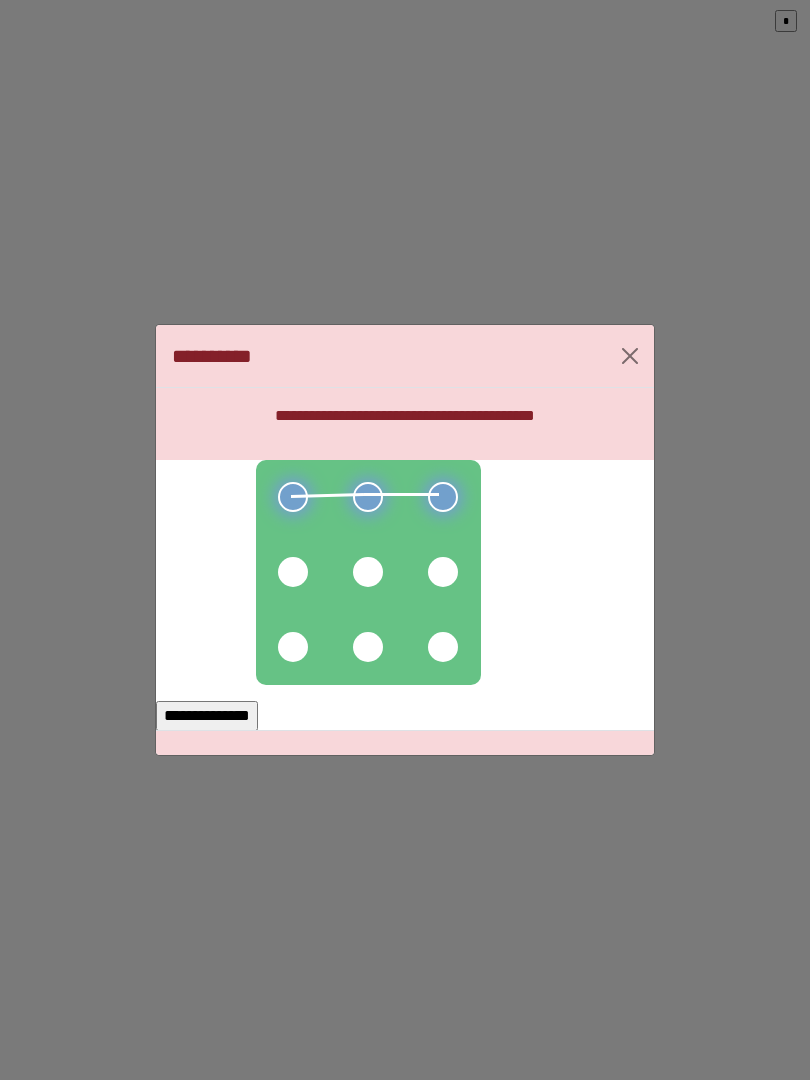 click at bounding box center [443, 572] 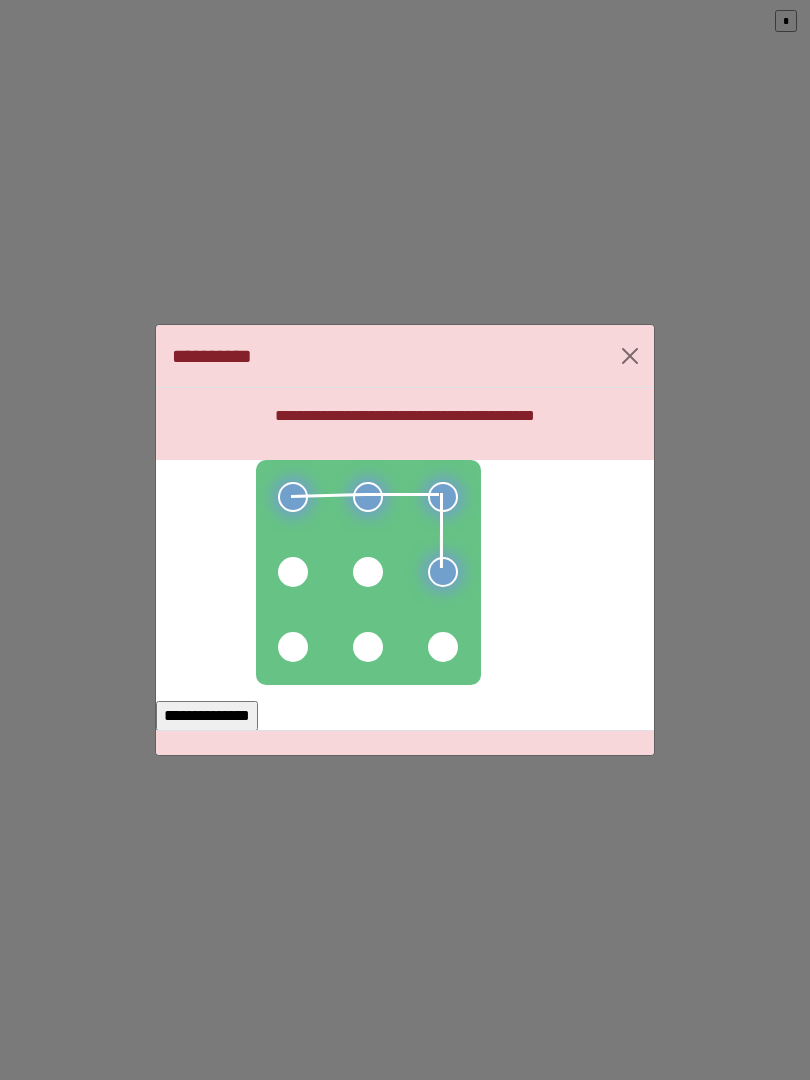 click at bounding box center [368, 572] 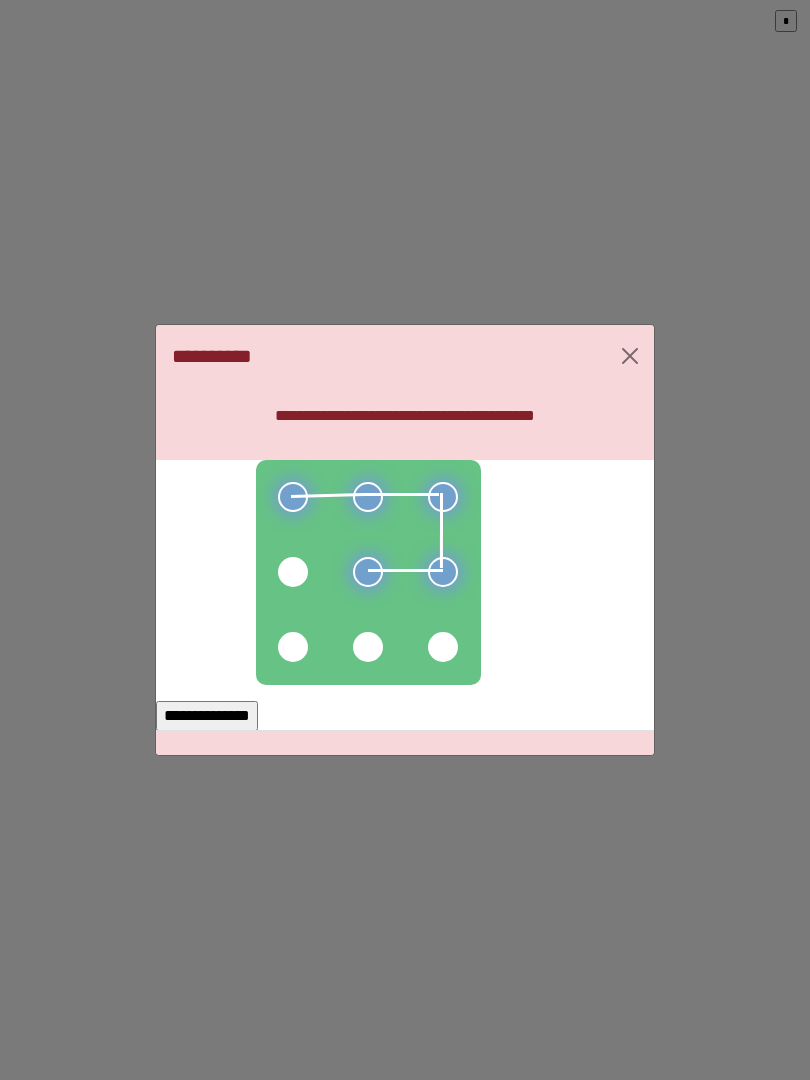 click at bounding box center (293, 572) 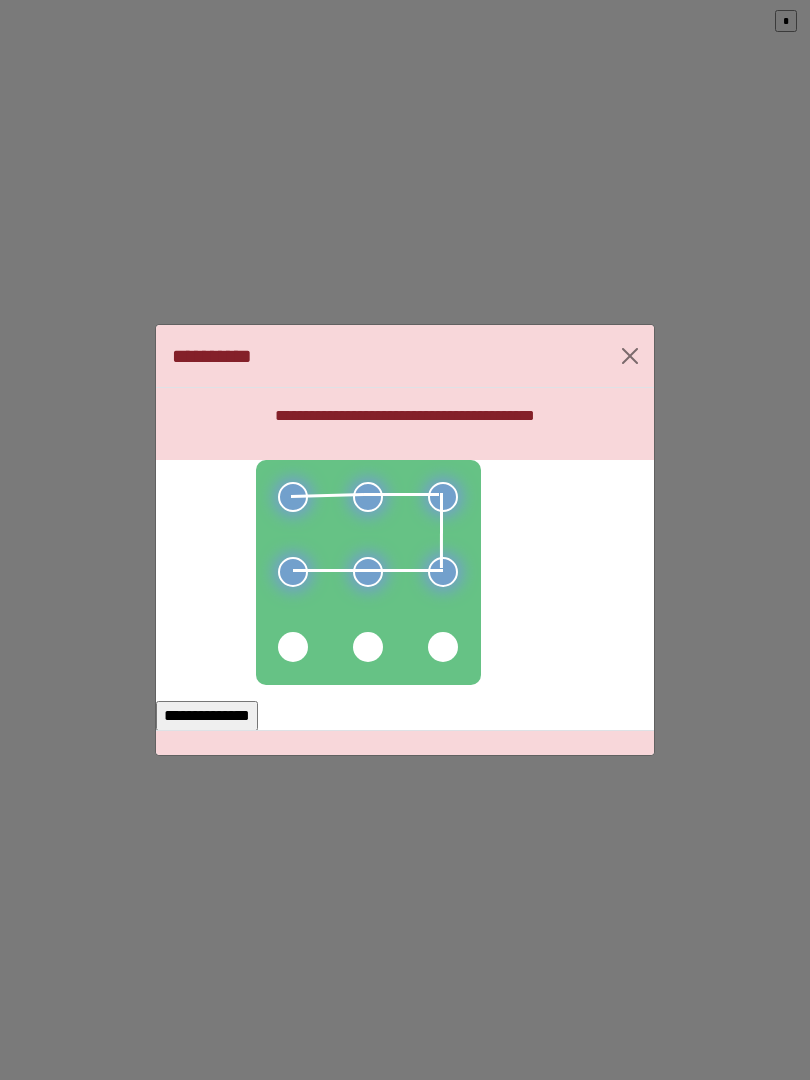 click on "**********" at bounding box center (207, 716) 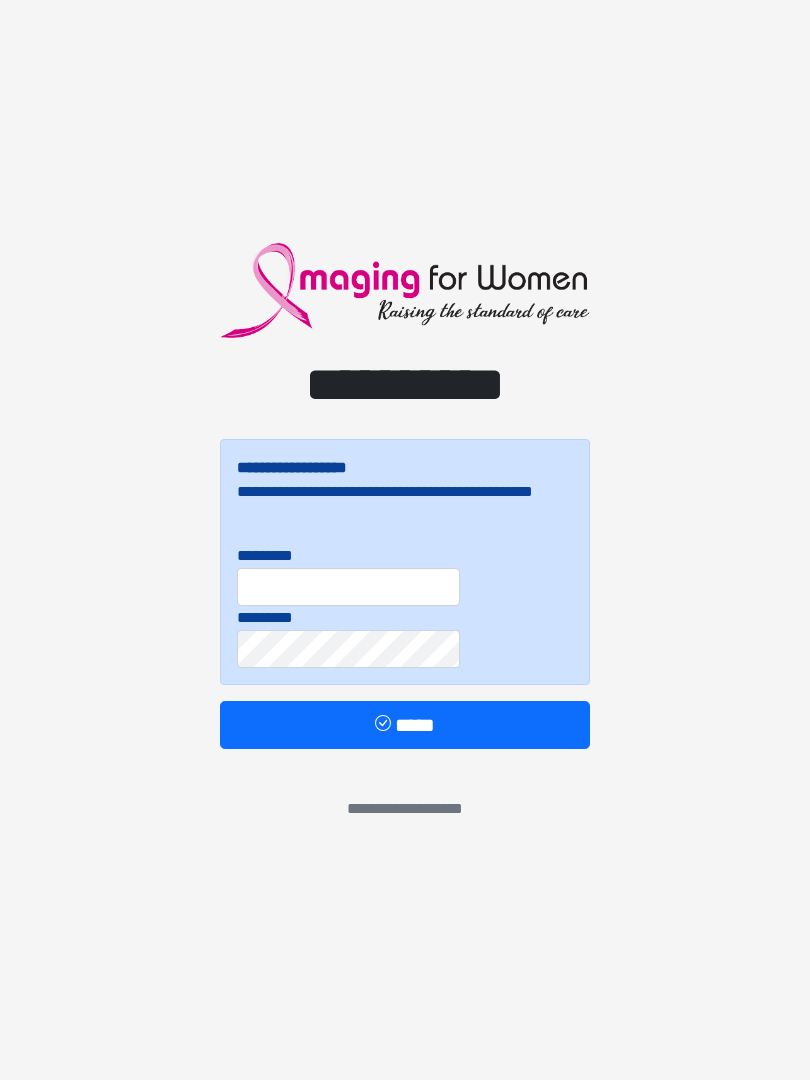 scroll, scrollTop: 0, scrollLeft: 0, axis: both 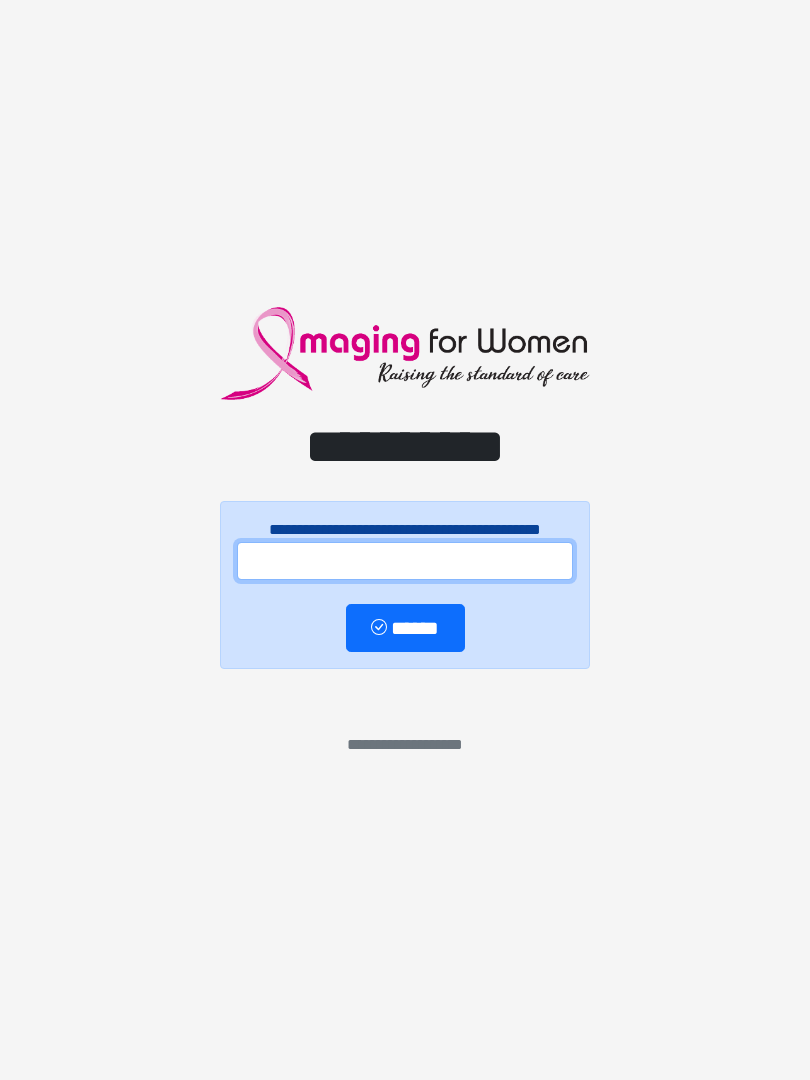 click at bounding box center (405, 561) 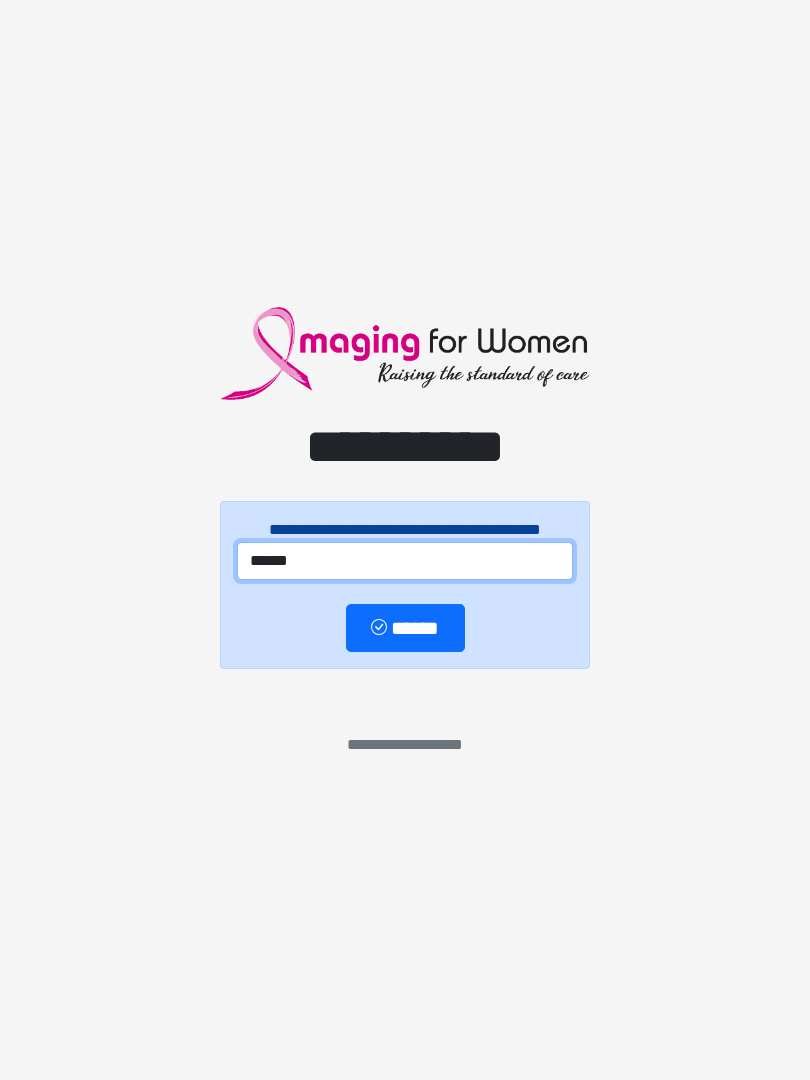 type on "******" 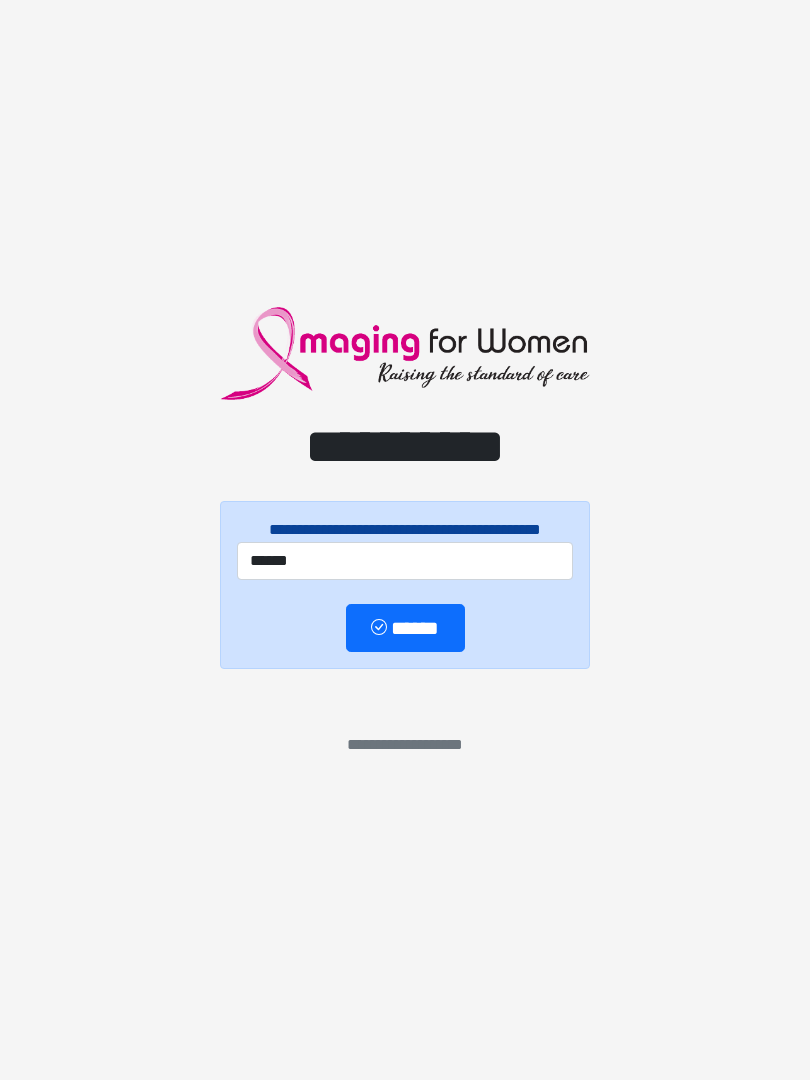 click on "******" at bounding box center (405, 628) 